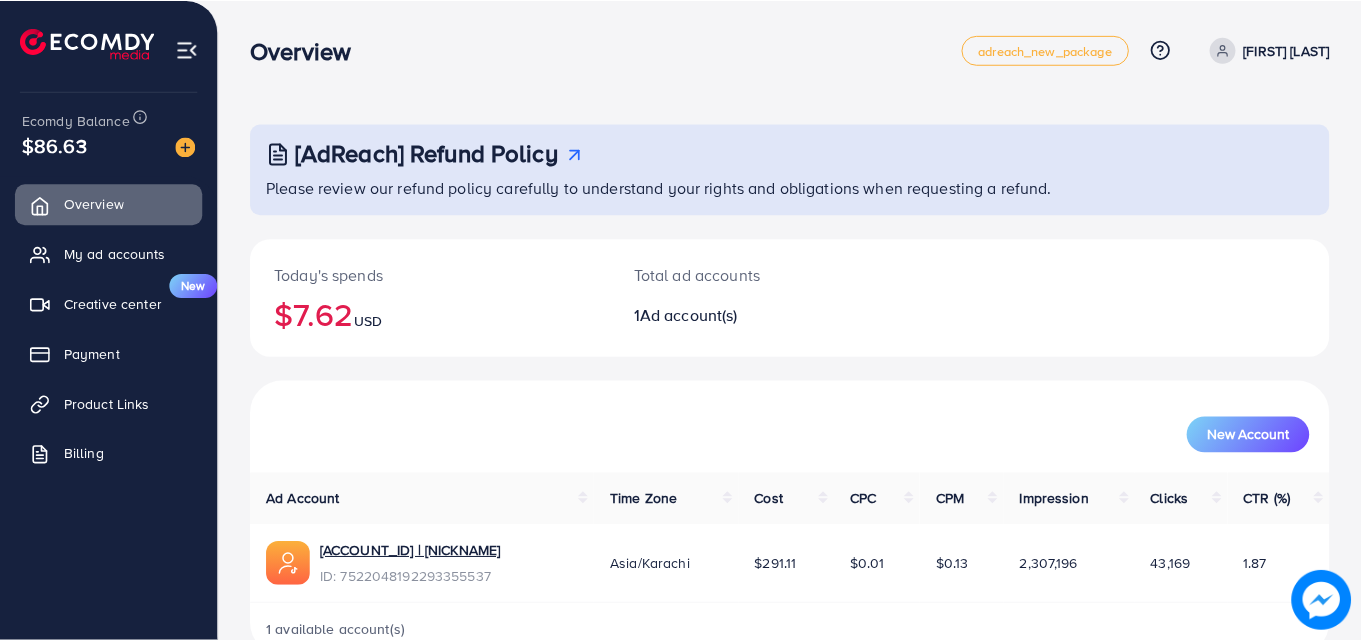 scroll, scrollTop: 0, scrollLeft: 0, axis: both 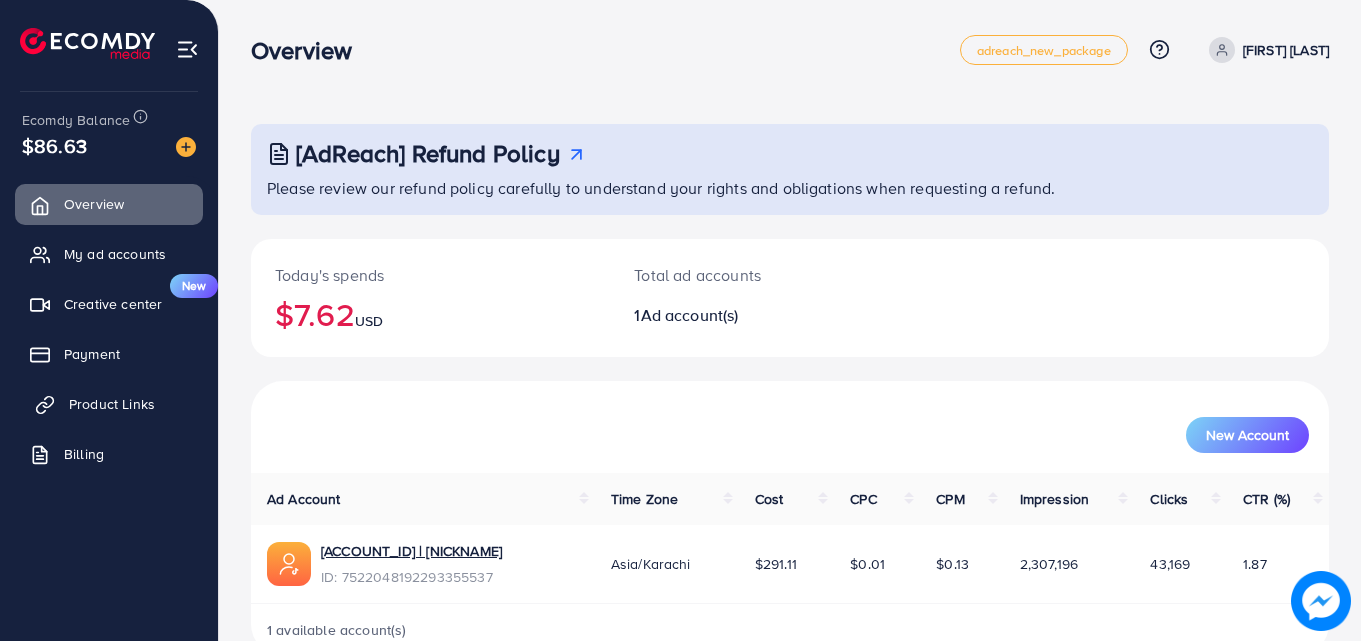 click on "Product Links" at bounding box center [109, 404] 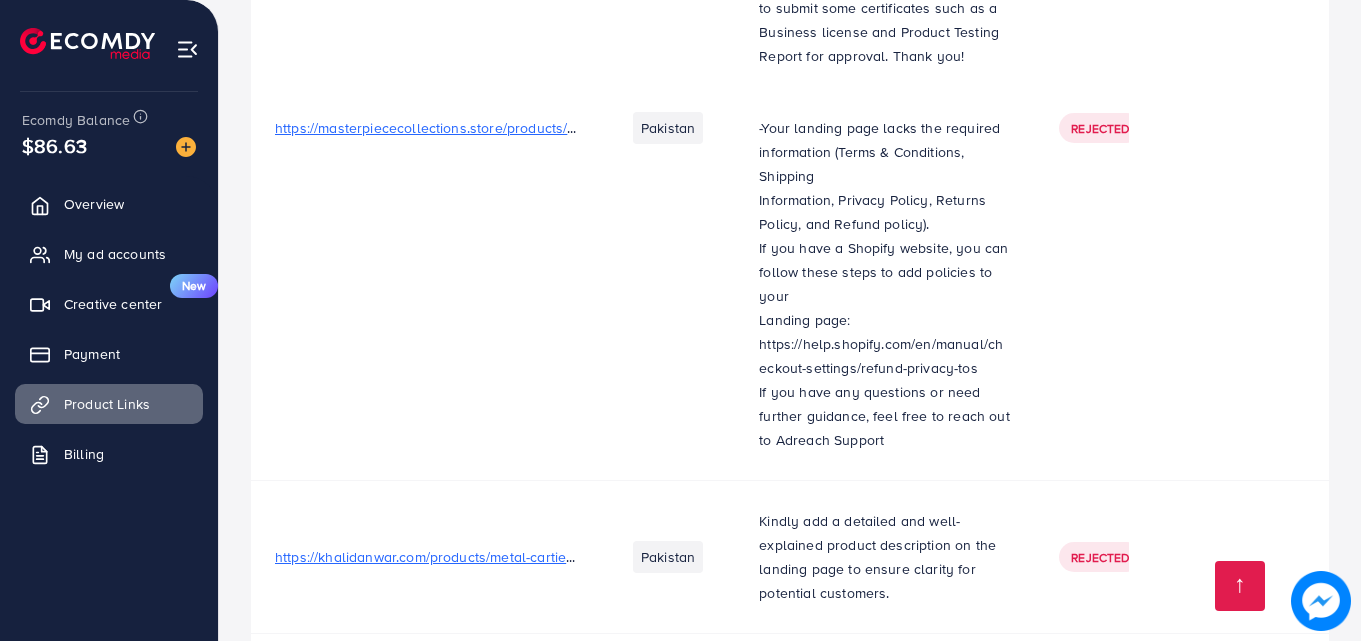 scroll, scrollTop: 3665, scrollLeft: 0, axis: vertical 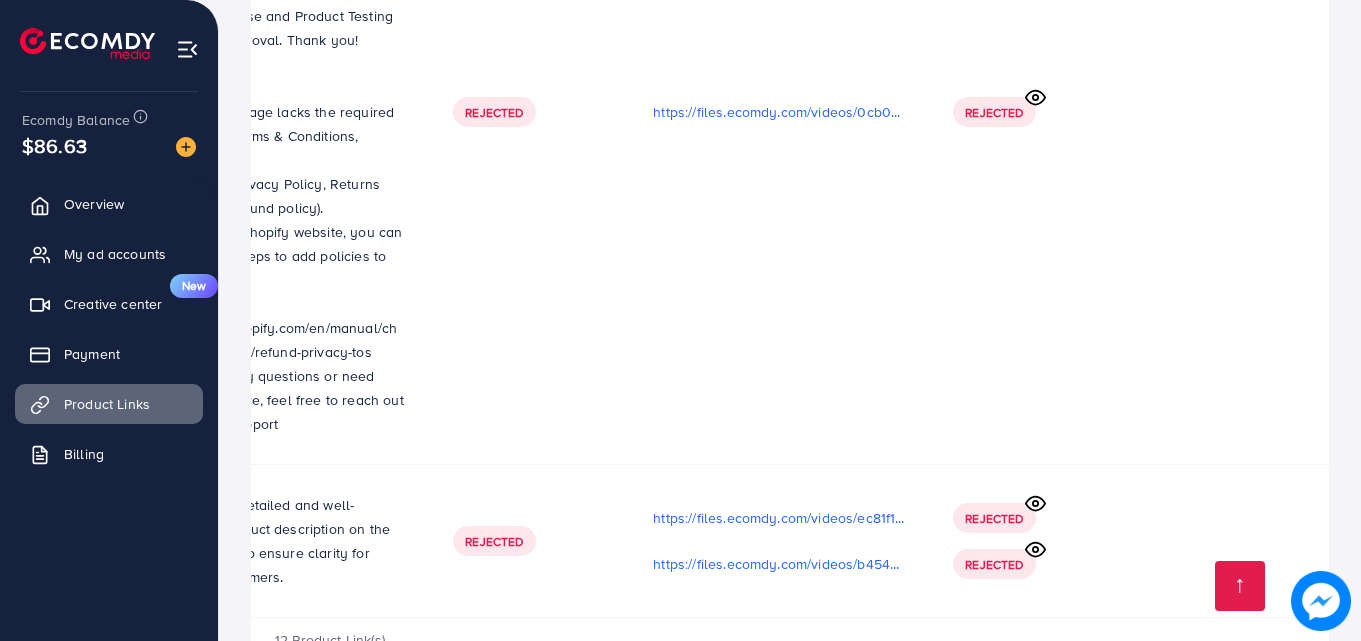 click 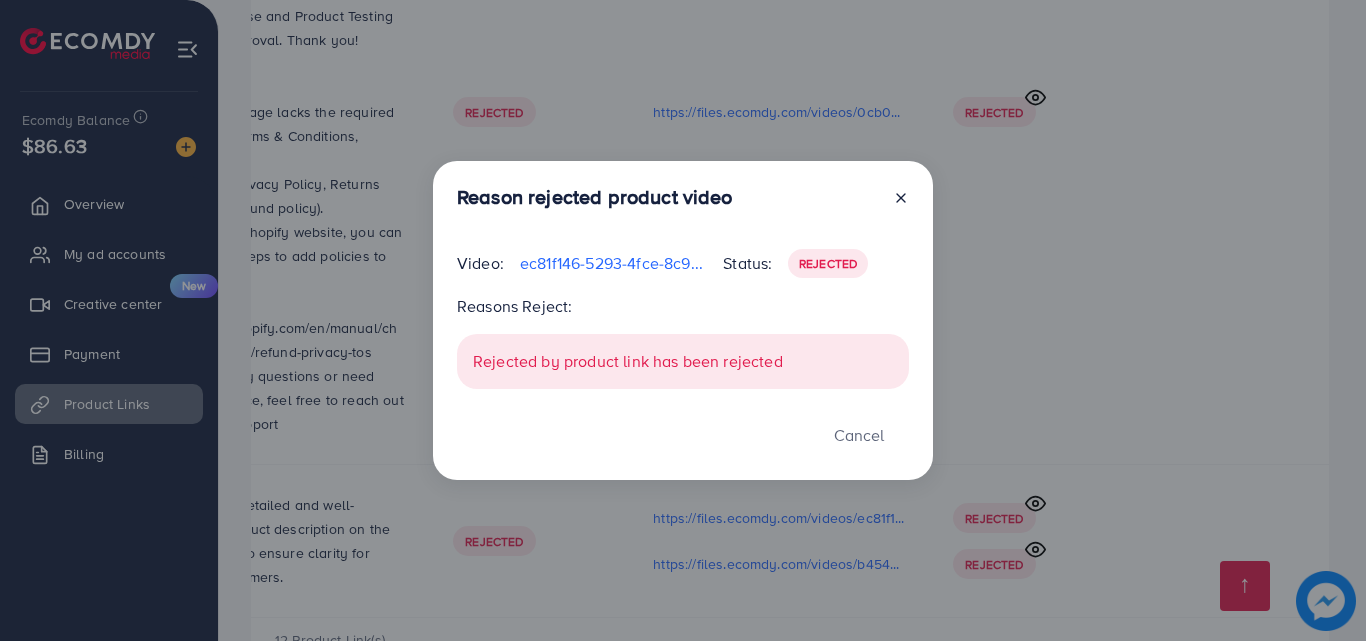 click on "Reason rejected product video   Video:  ec81f146-5293-4fce-8c9a-87ee49f353f2-1754240235427.mp4  Status:  Rejected Reasons Reject: Rejected by product link has been rejected  Cancel" at bounding box center [683, 320] 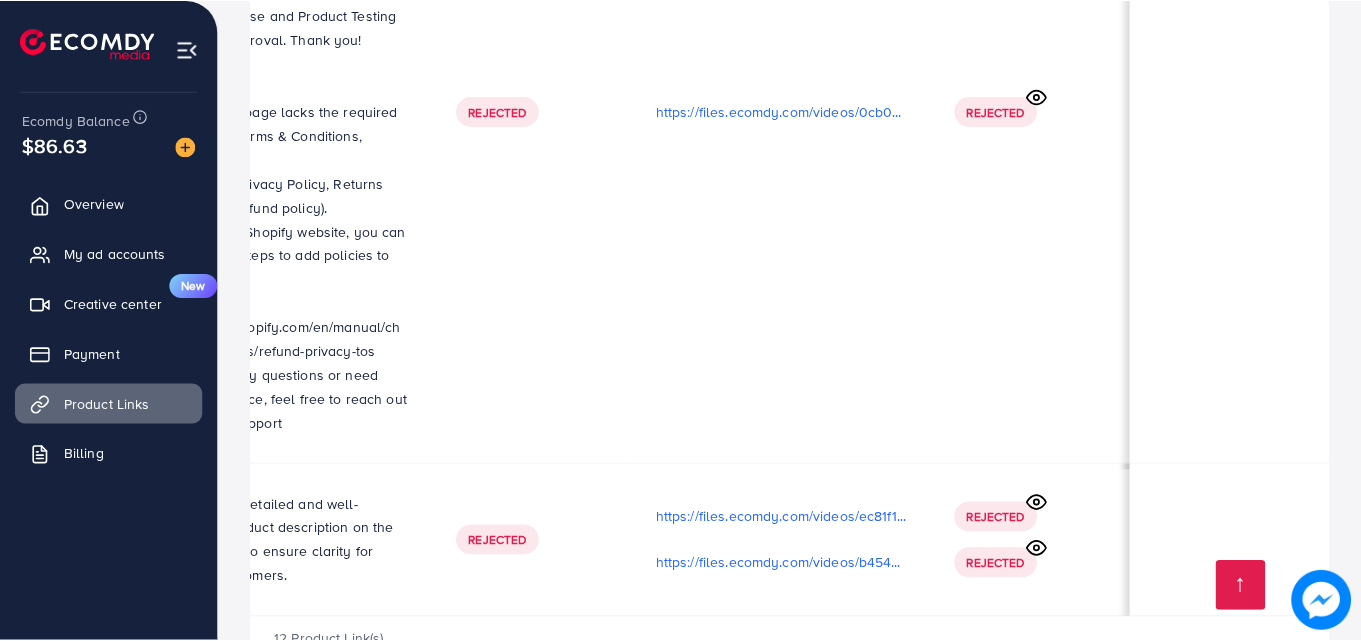 scroll, scrollTop: 0, scrollLeft: 601, axis: horizontal 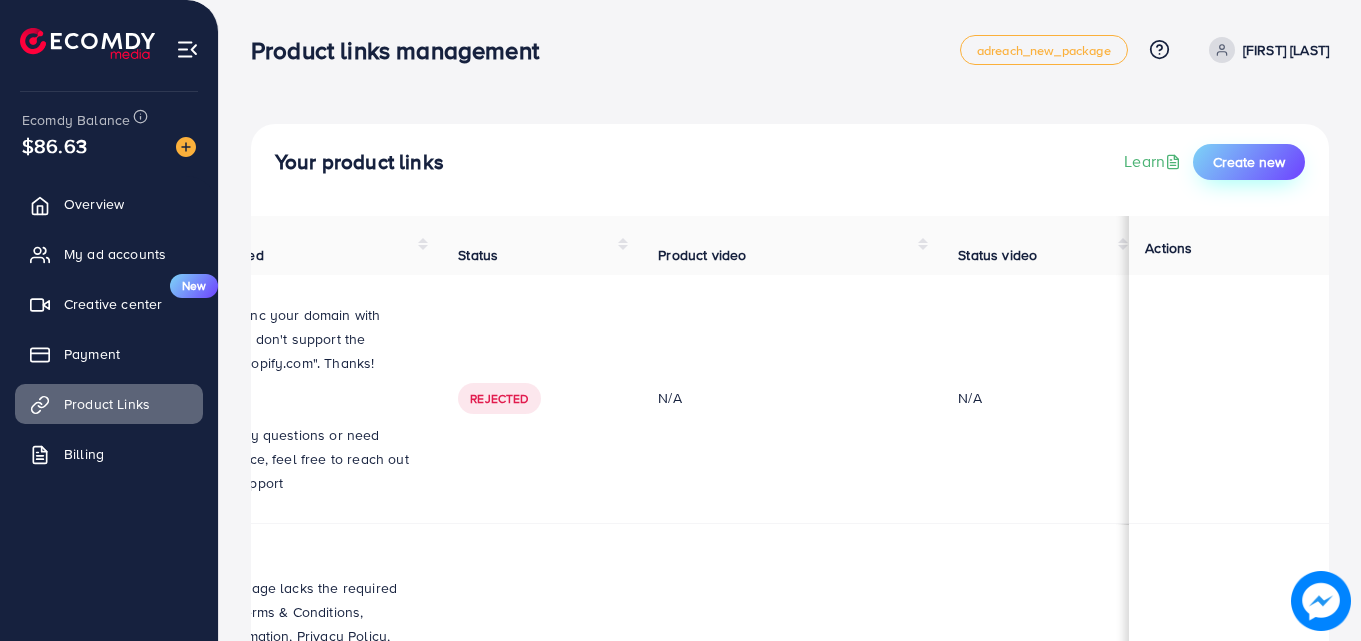 click on "Create new" at bounding box center [1249, 162] 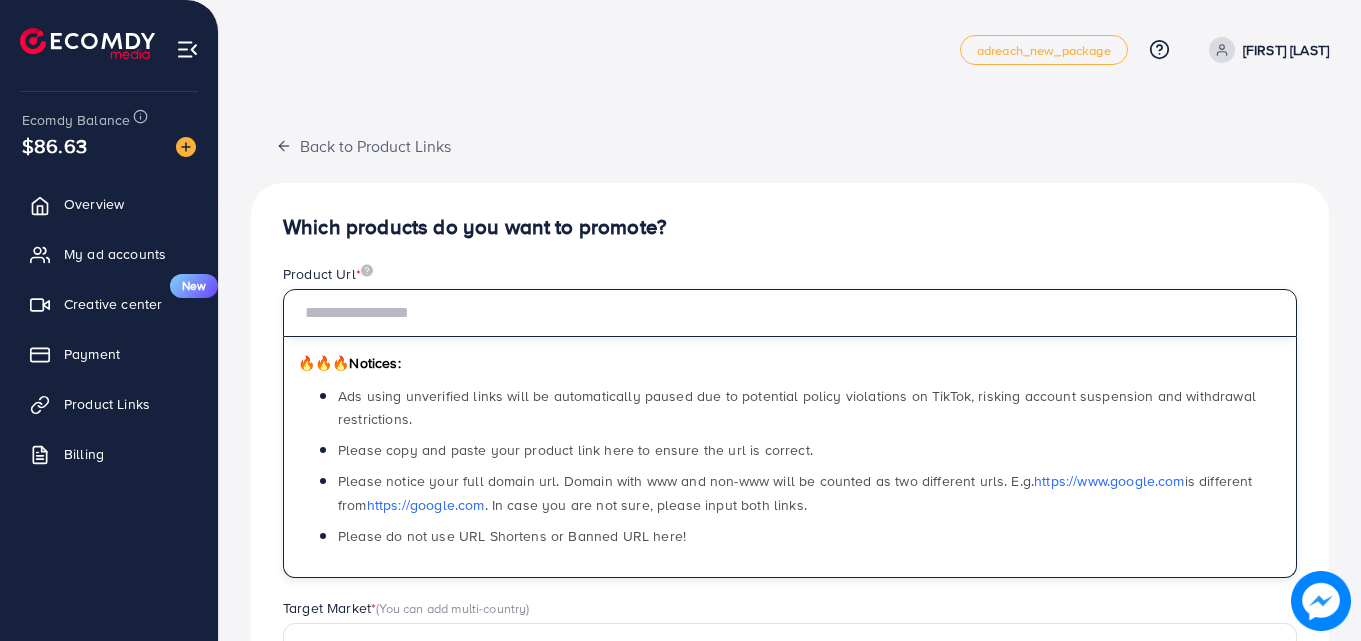 click at bounding box center (790, 313) 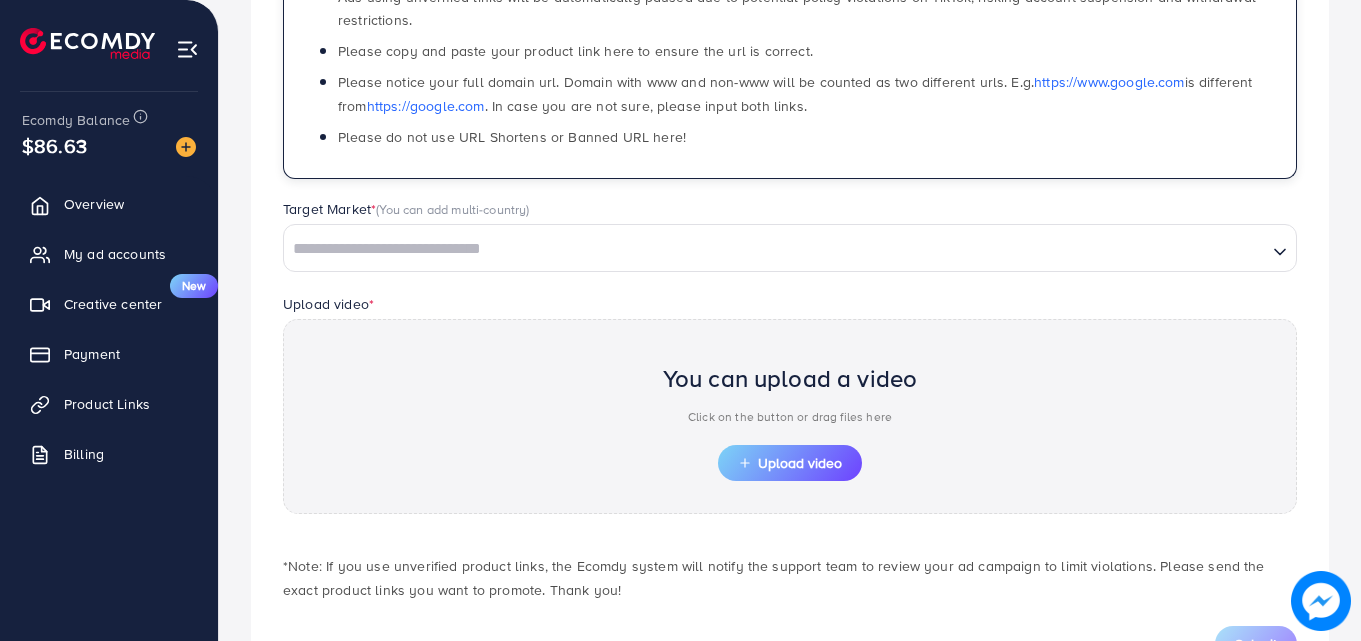 scroll, scrollTop: 427, scrollLeft: 0, axis: vertical 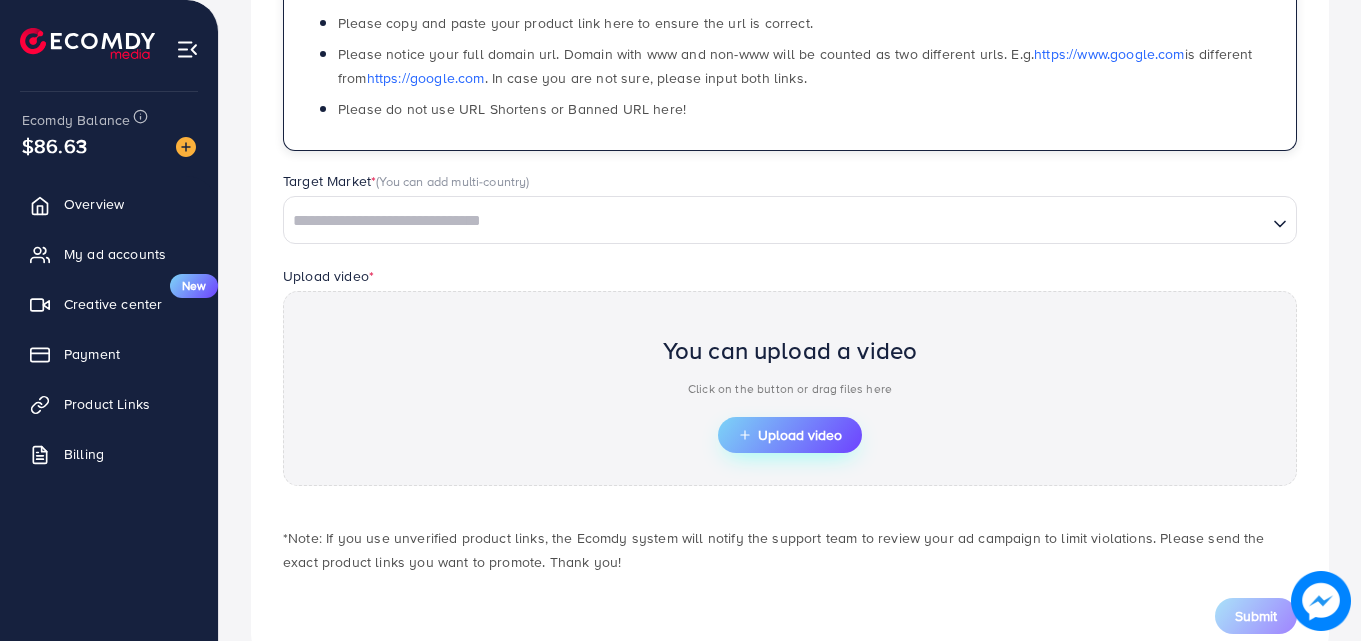 type on "**********" 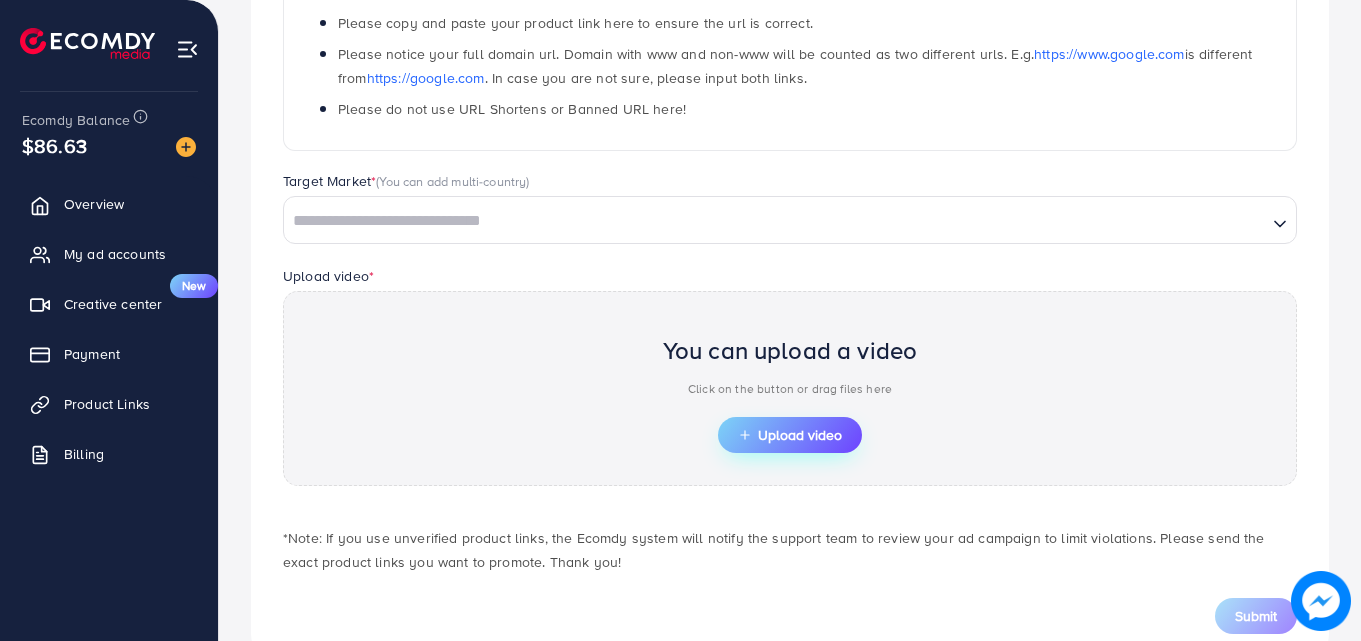 click on "Upload video" at bounding box center [790, 435] 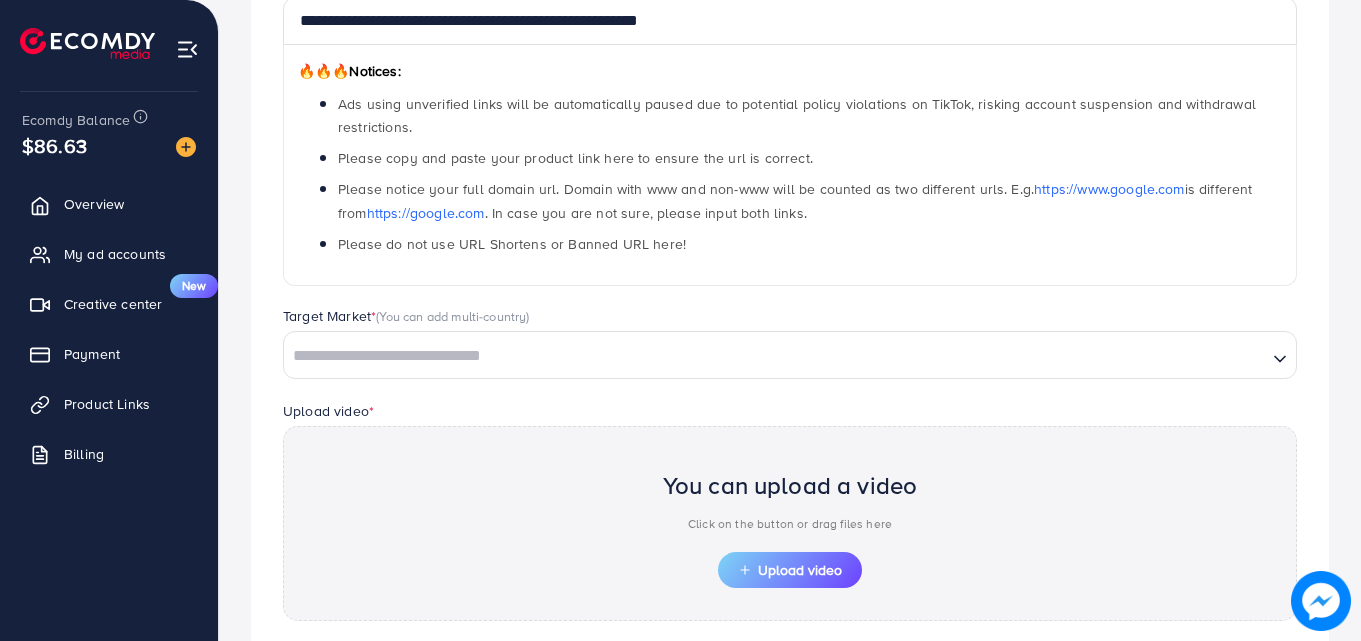 scroll, scrollTop: 427, scrollLeft: 0, axis: vertical 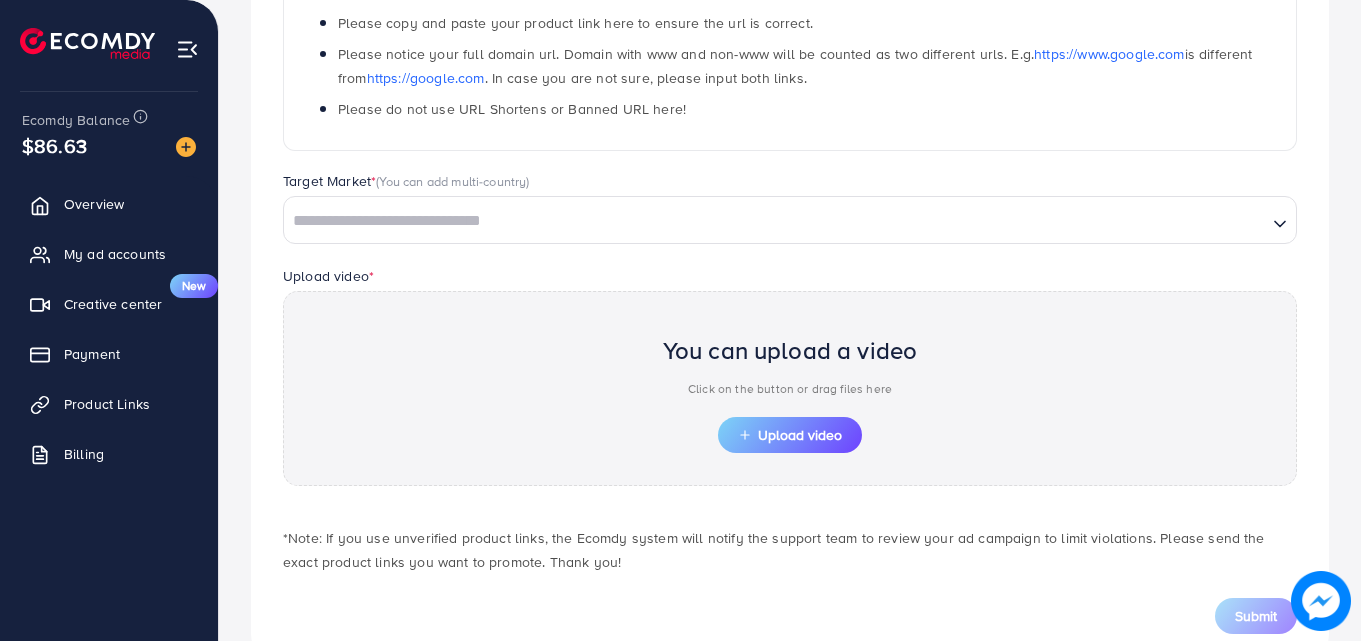 click at bounding box center (775, 221) 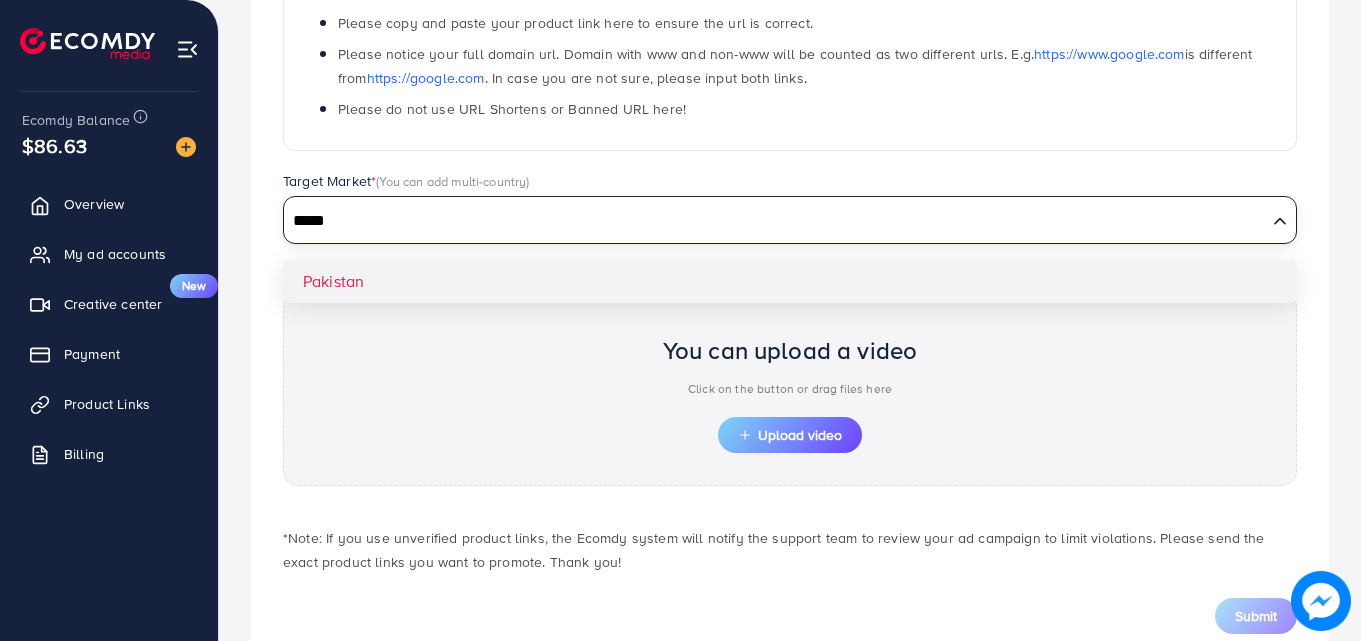 type on "*****" 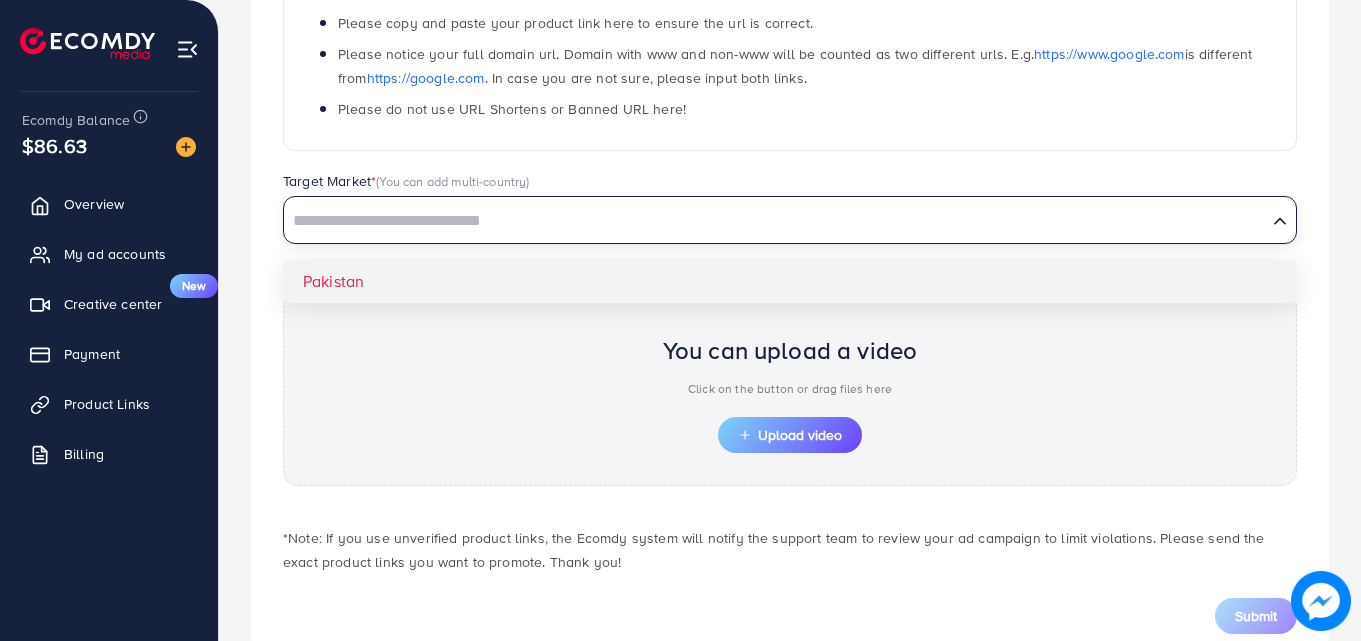 click on "**********" at bounding box center (790, 211) 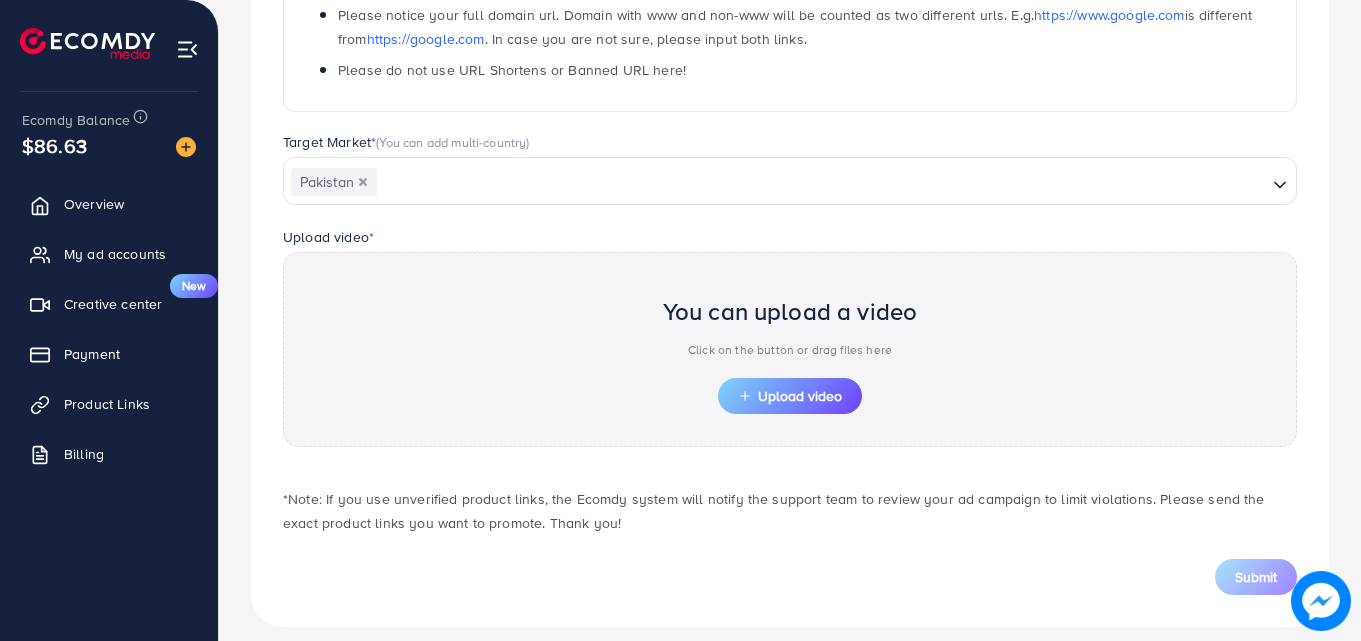 scroll, scrollTop: 484, scrollLeft: 0, axis: vertical 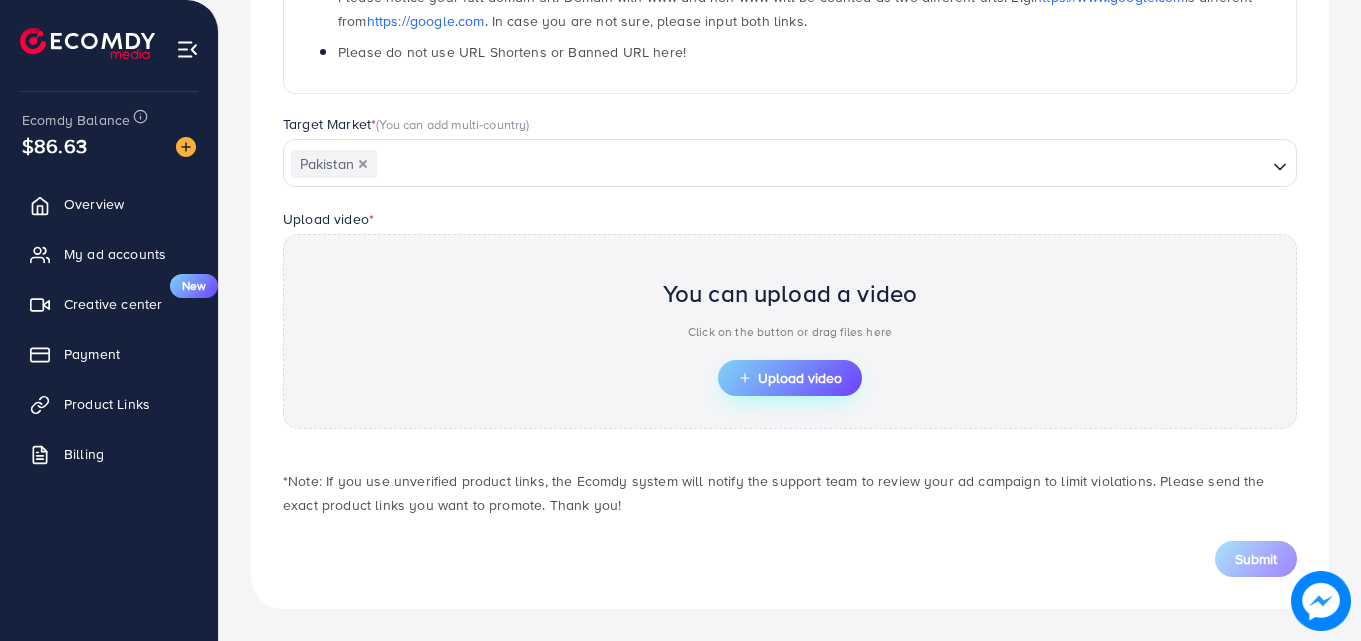 click on "Upload video" at bounding box center [790, 378] 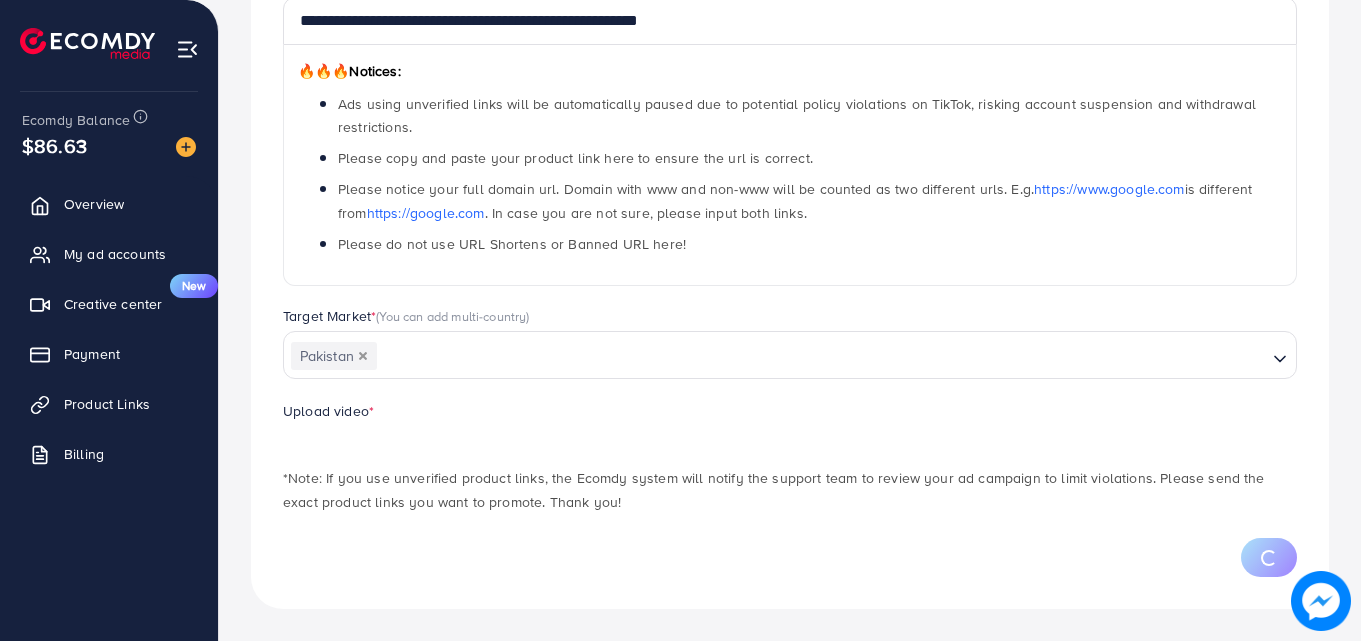 scroll, scrollTop: 484, scrollLeft: 0, axis: vertical 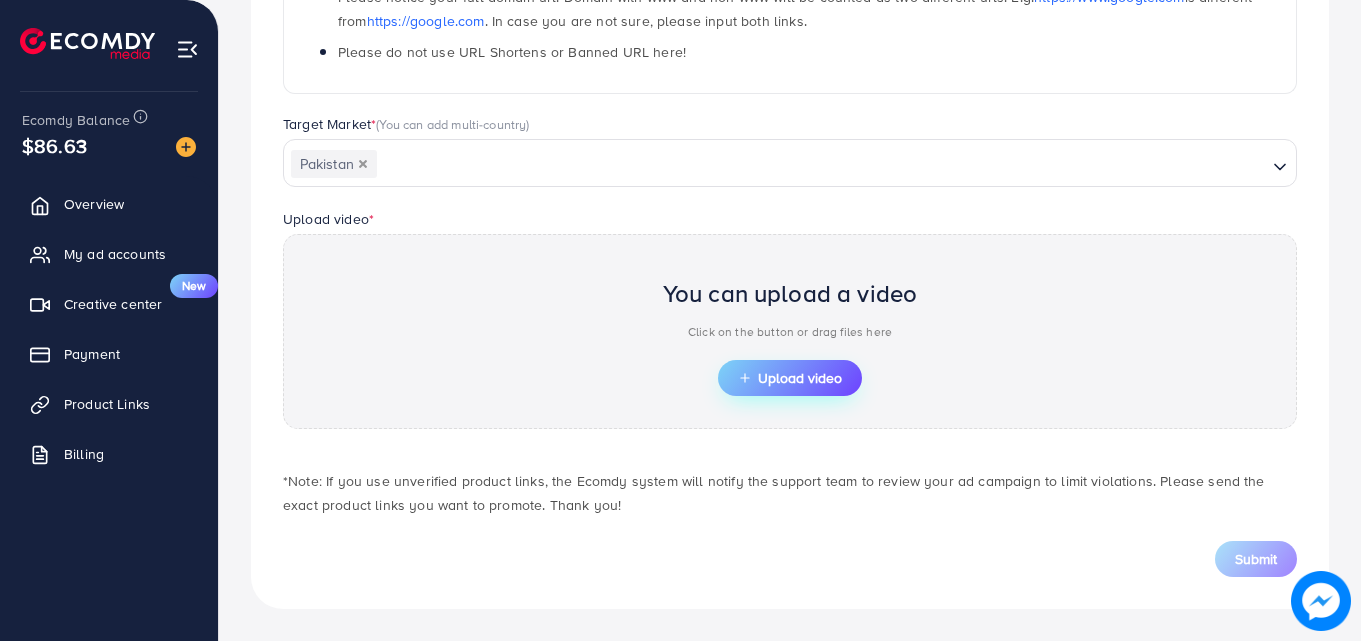 click on "Upload video" at bounding box center (790, 378) 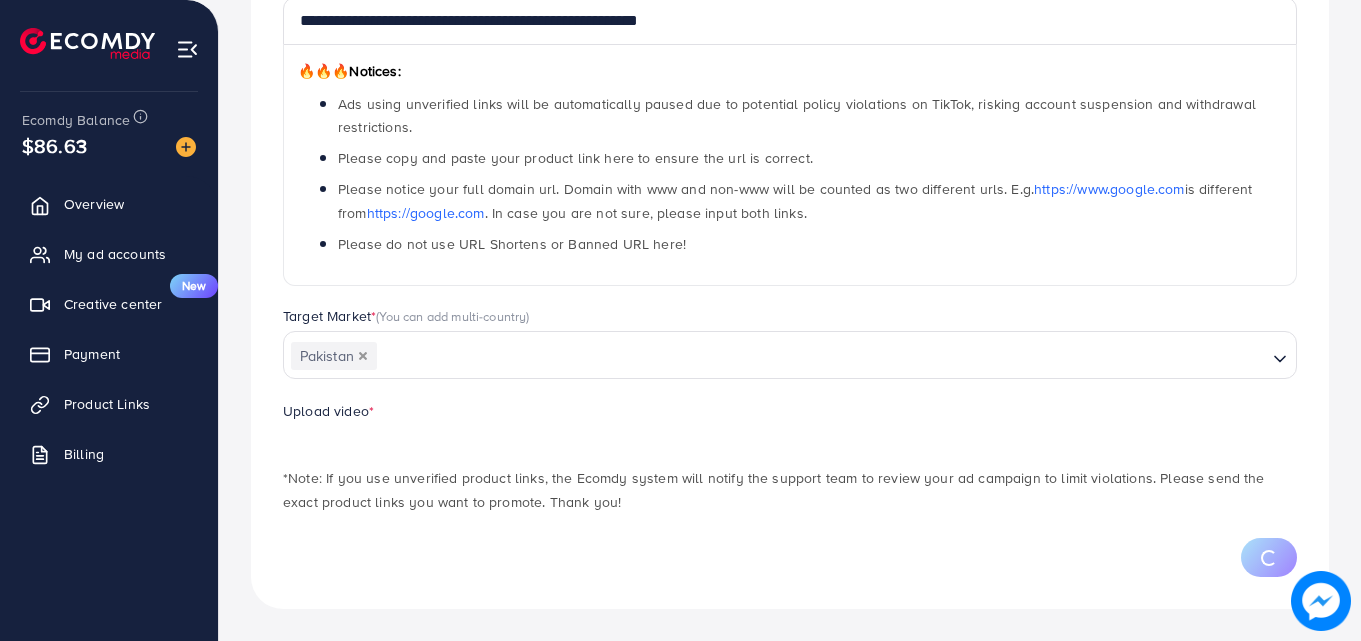 scroll, scrollTop: 484, scrollLeft: 0, axis: vertical 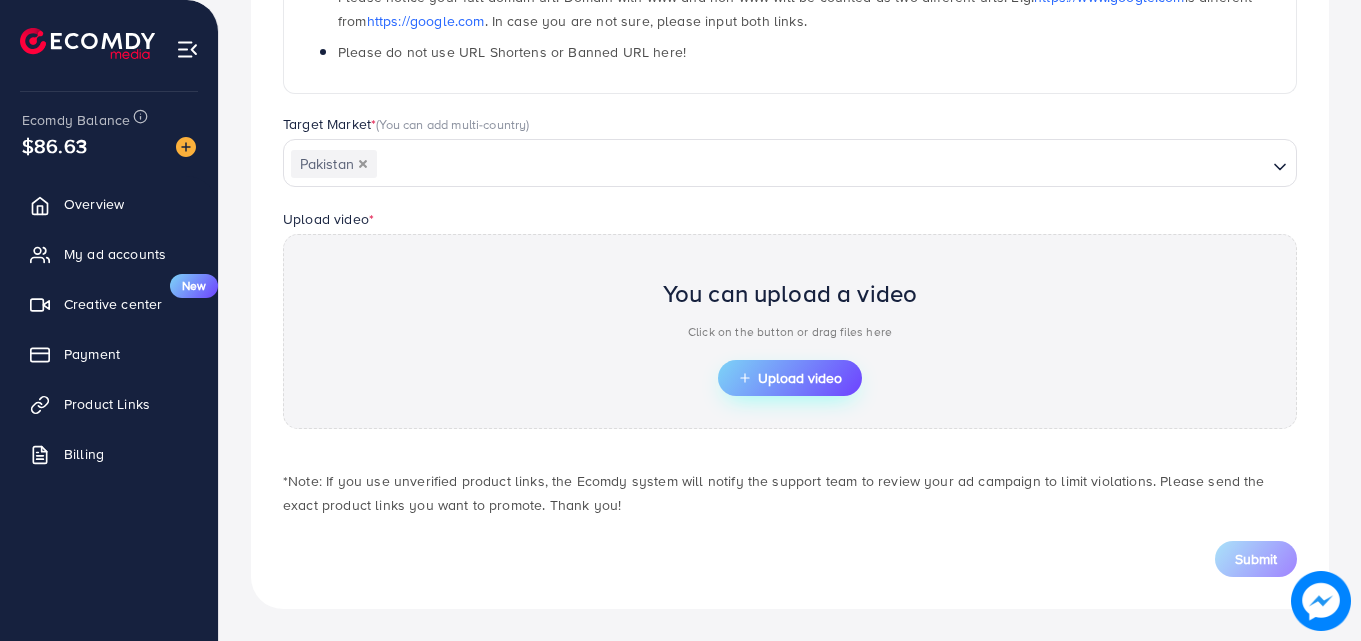 click on "Upload video" at bounding box center (790, 378) 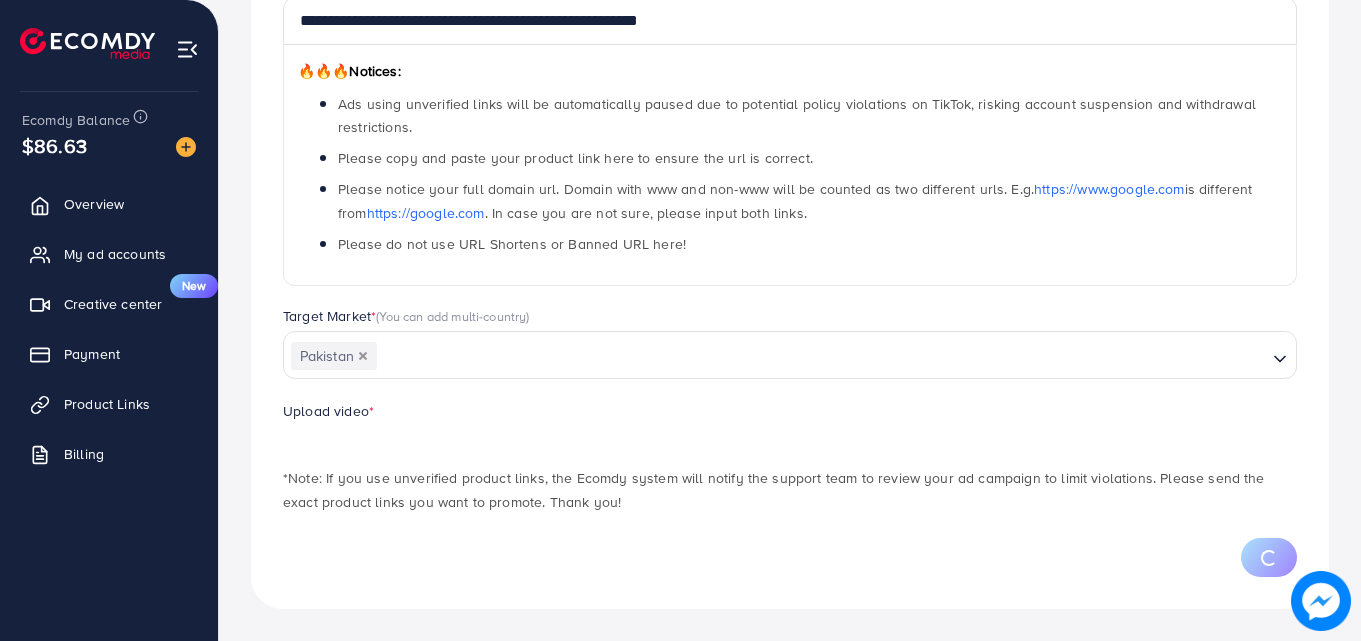scroll, scrollTop: 484, scrollLeft: 0, axis: vertical 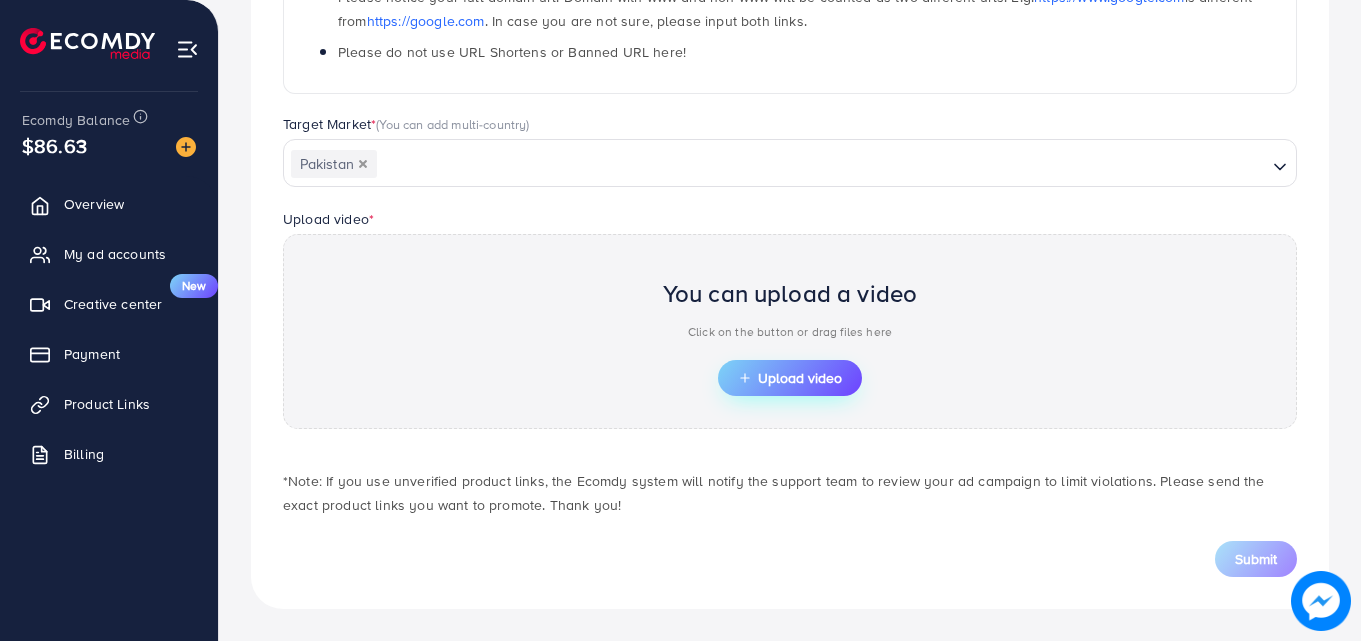 click on "Upload video" at bounding box center [790, 378] 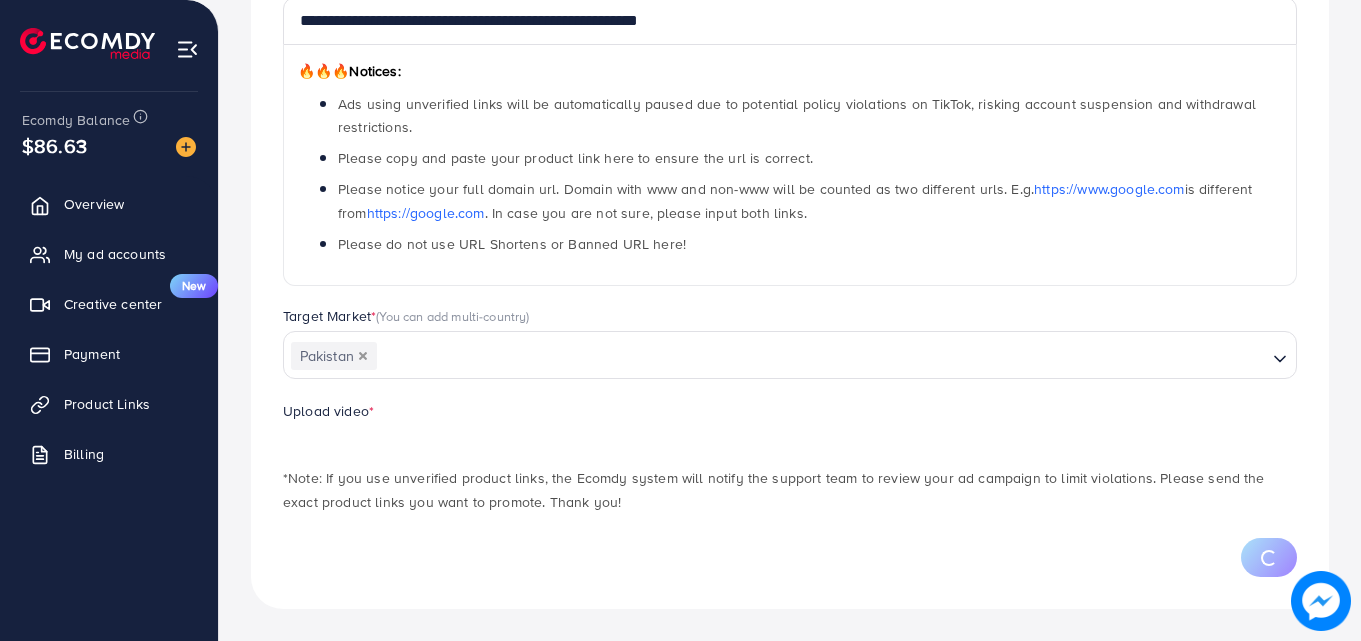 scroll, scrollTop: 484, scrollLeft: 0, axis: vertical 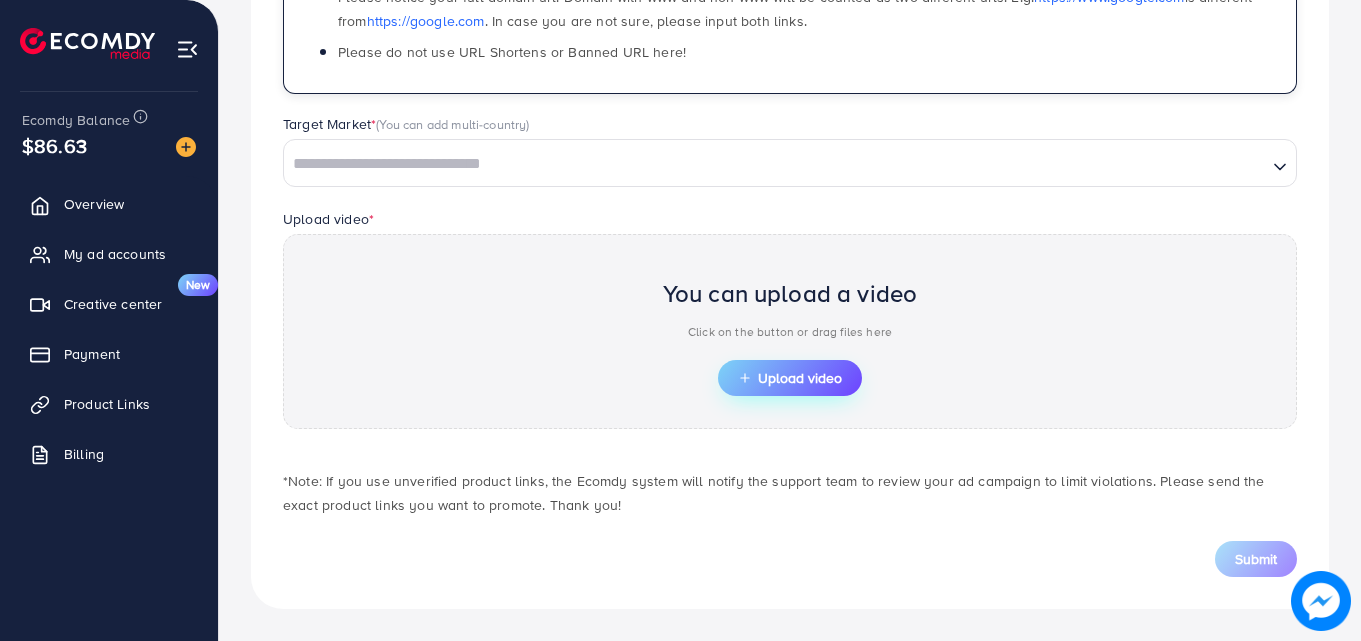 type on "**********" 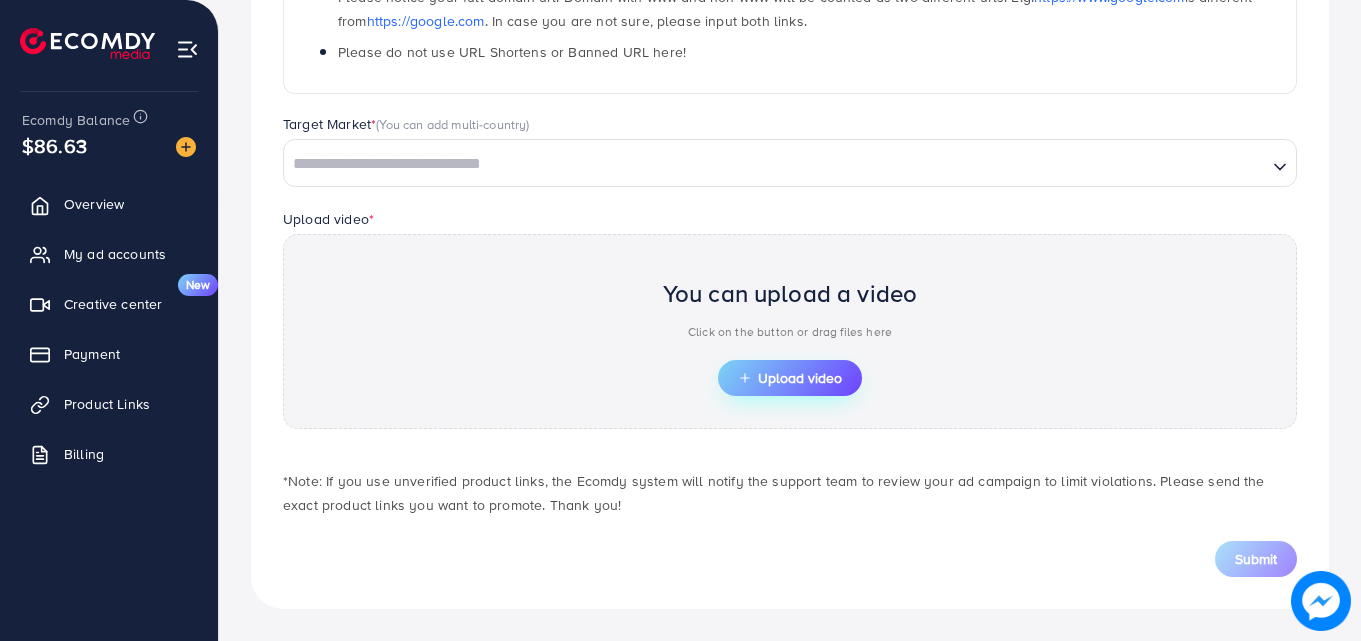 click on "Upload video" at bounding box center [790, 378] 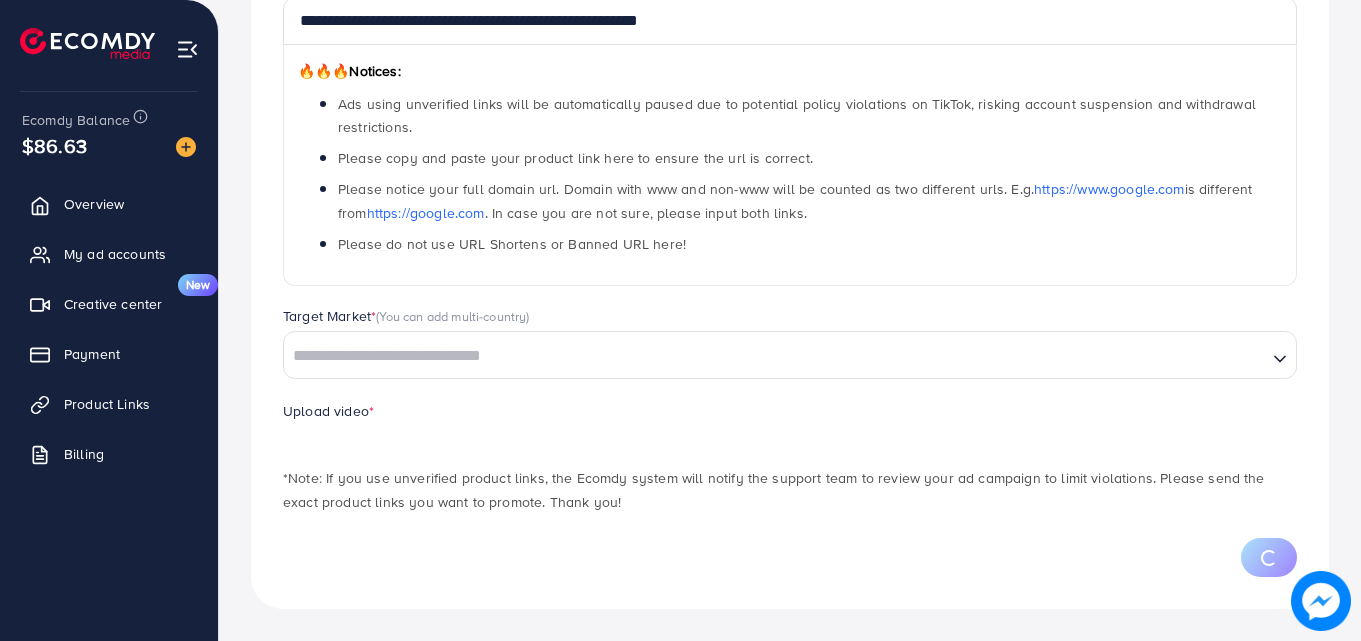 scroll, scrollTop: 484, scrollLeft: 0, axis: vertical 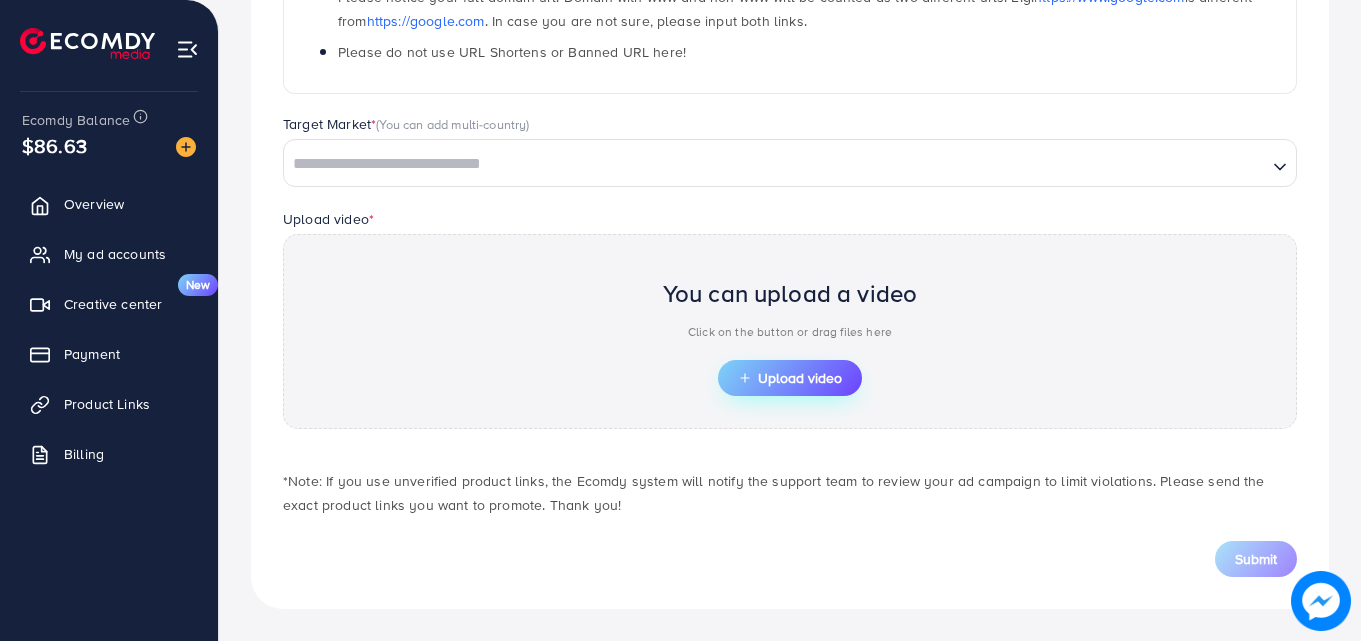 click on "Upload video" at bounding box center [790, 378] 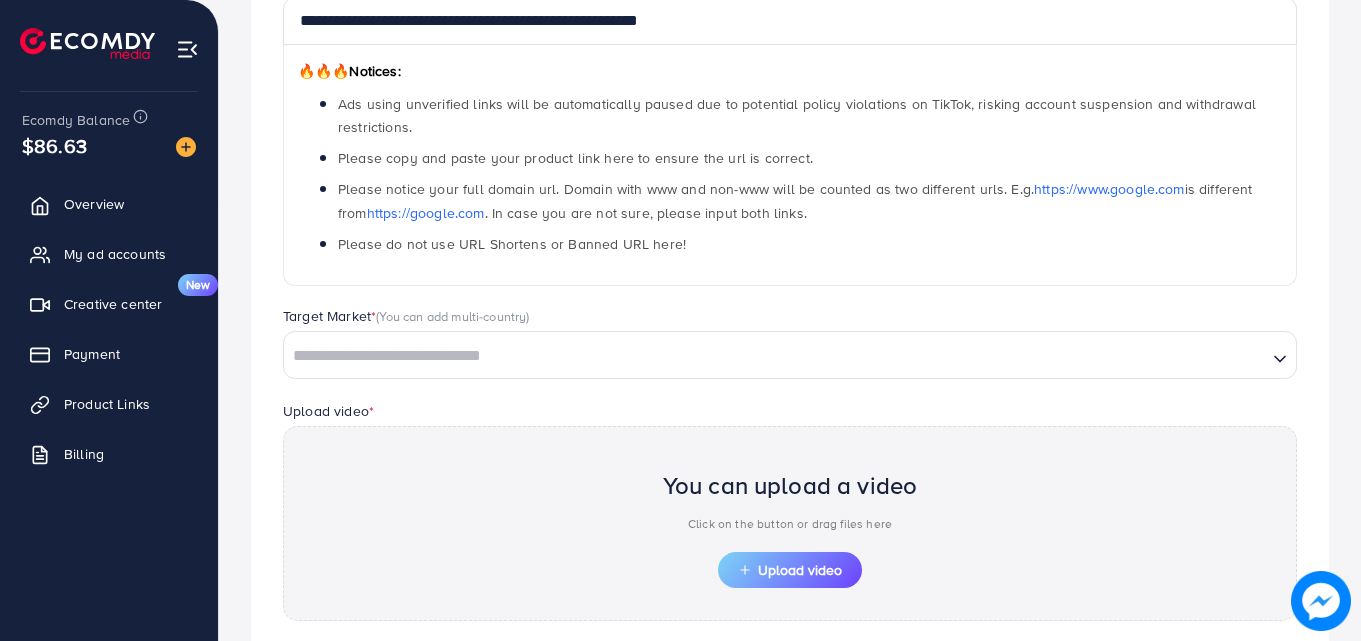 scroll, scrollTop: 484, scrollLeft: 0, axis: vertical 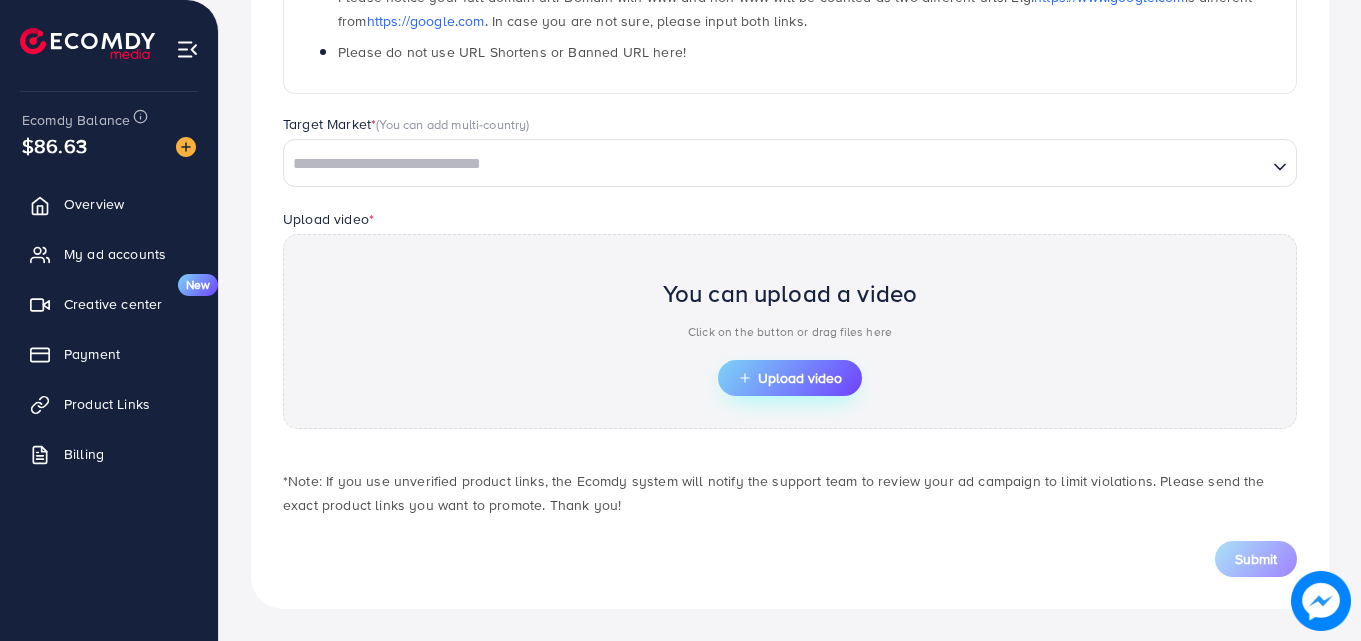 click on "Upload video" at bounding box center (790, 378) 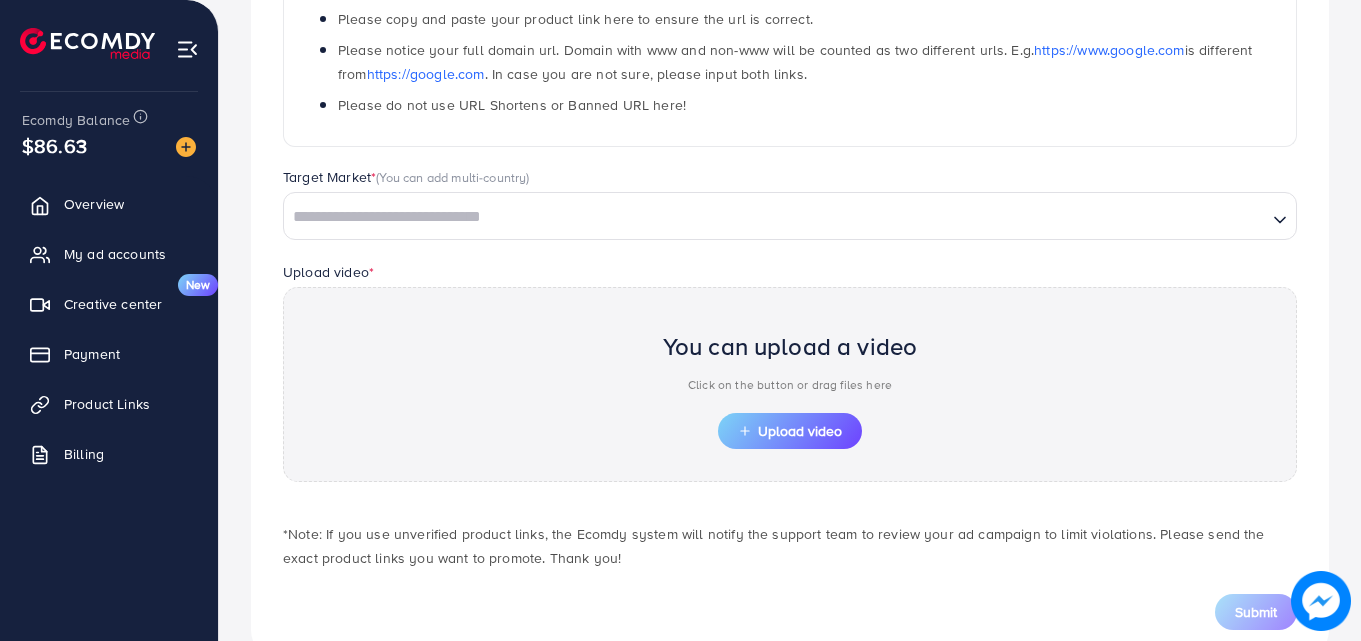 scroll, scrollTop: 432, scrollLeft: 0, axis: vertical 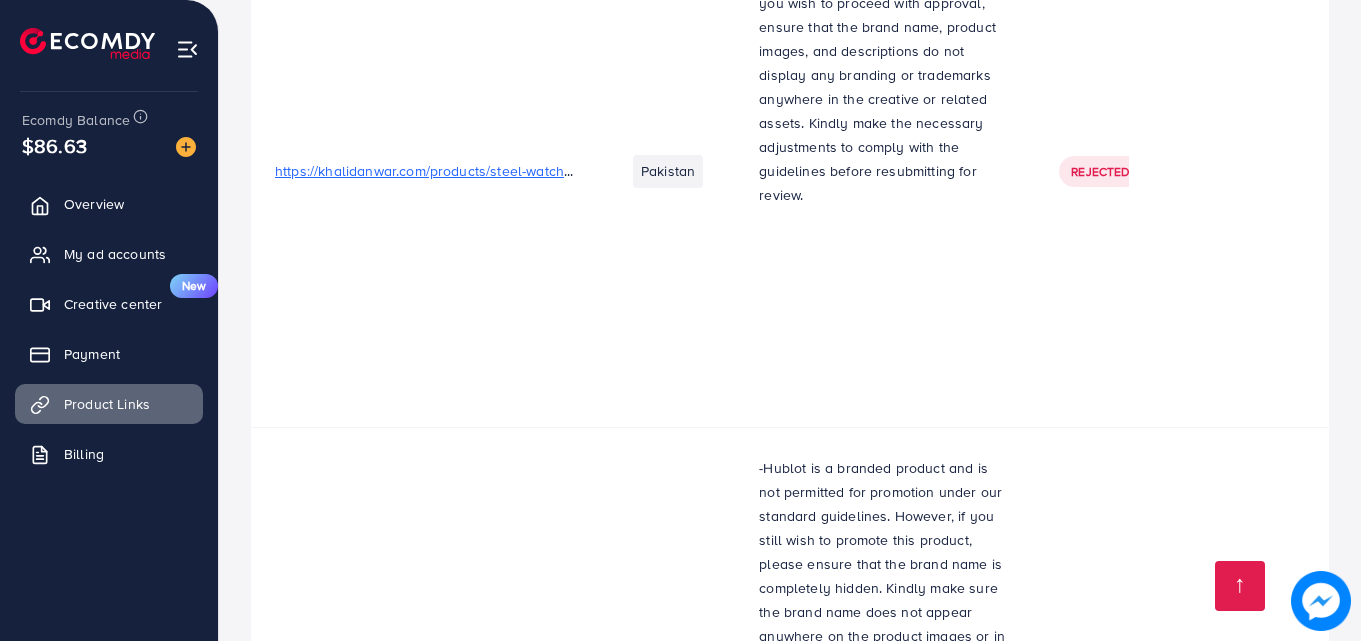 click on "https://khalidanwar.com/products/steel-watch-wear-now?variant=43193620496499" at bounding box center [426, 171] 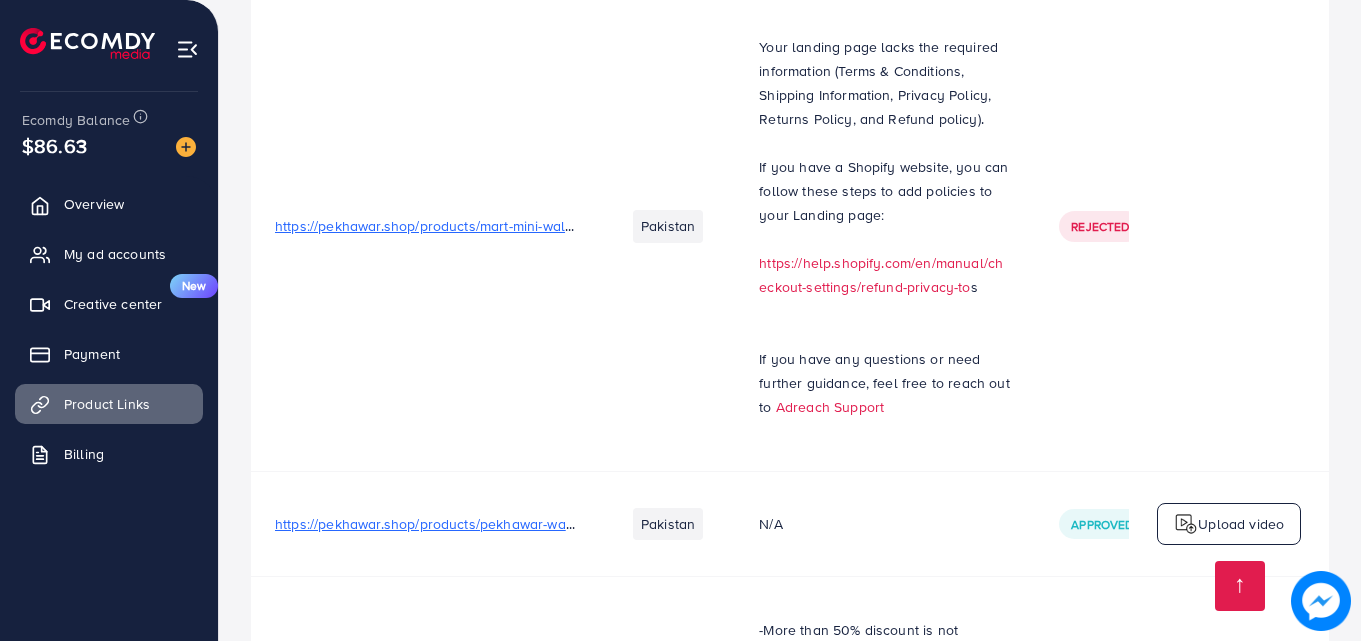 scroll, scrollTop: 0, scrollLeft: 0, axis: both 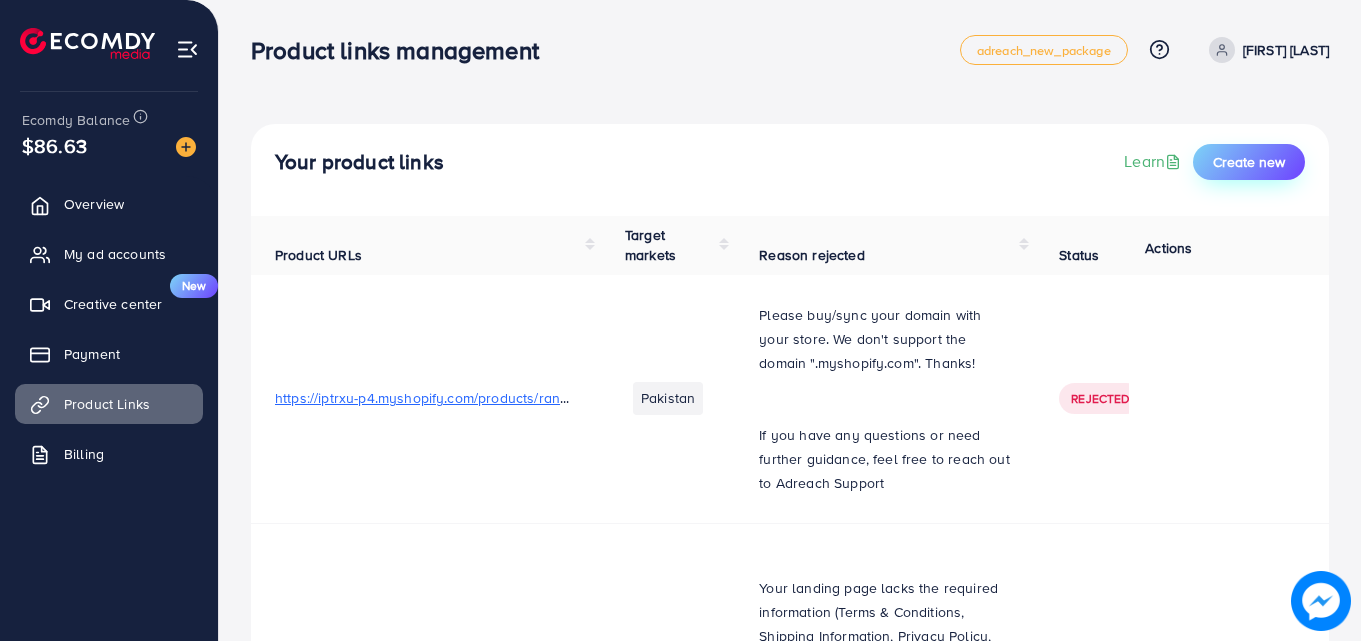 click on "Create new" at bounding box center [1249, 162] 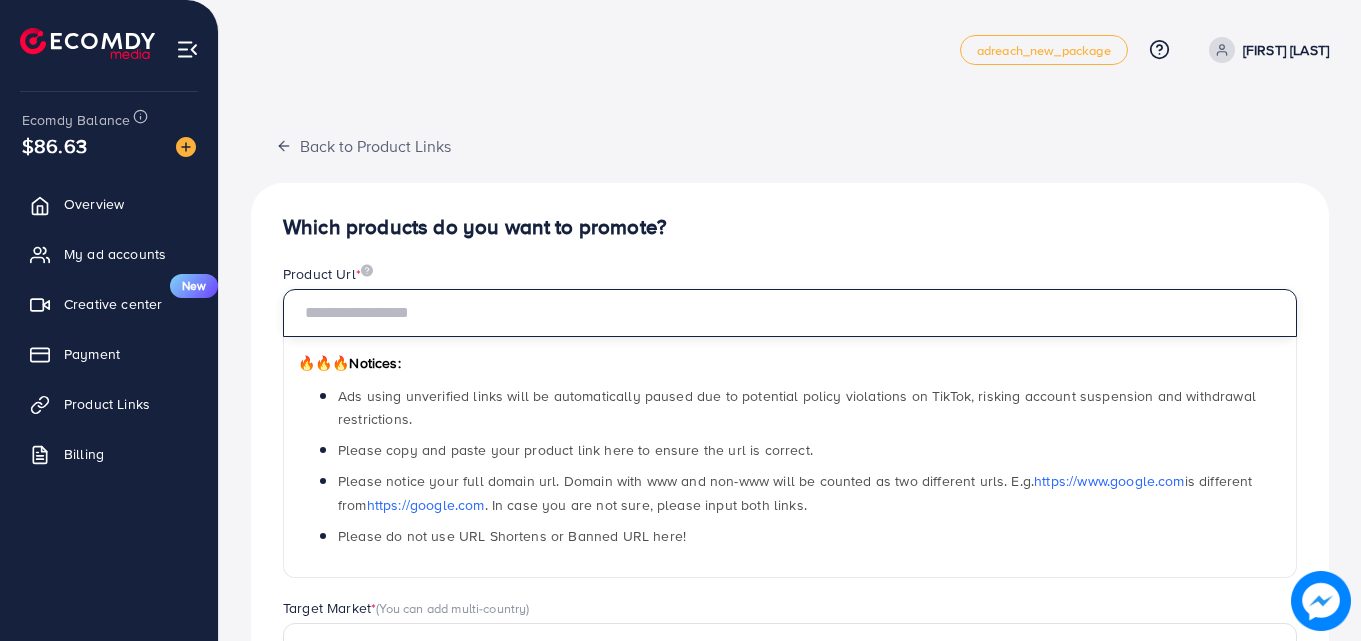 click at bounding box center (790, 313) 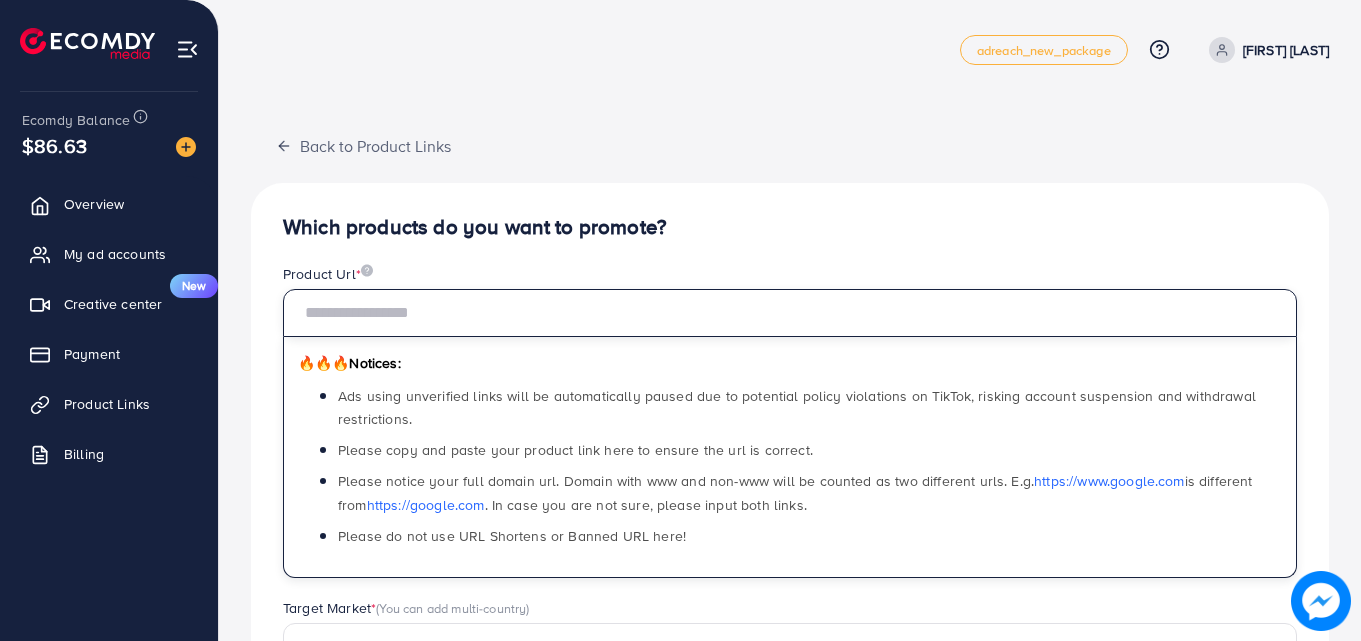 paste on "**********" 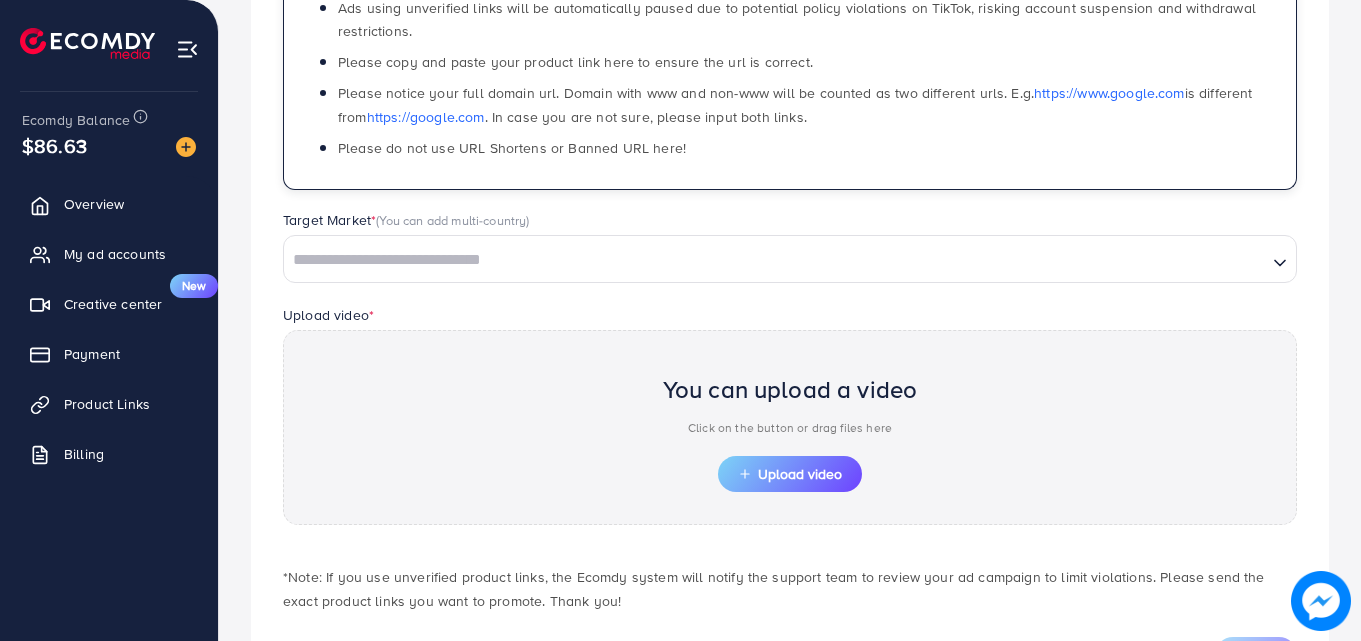 scroll, scrollTop: 400, scrollLeft: 0, axis: vertical 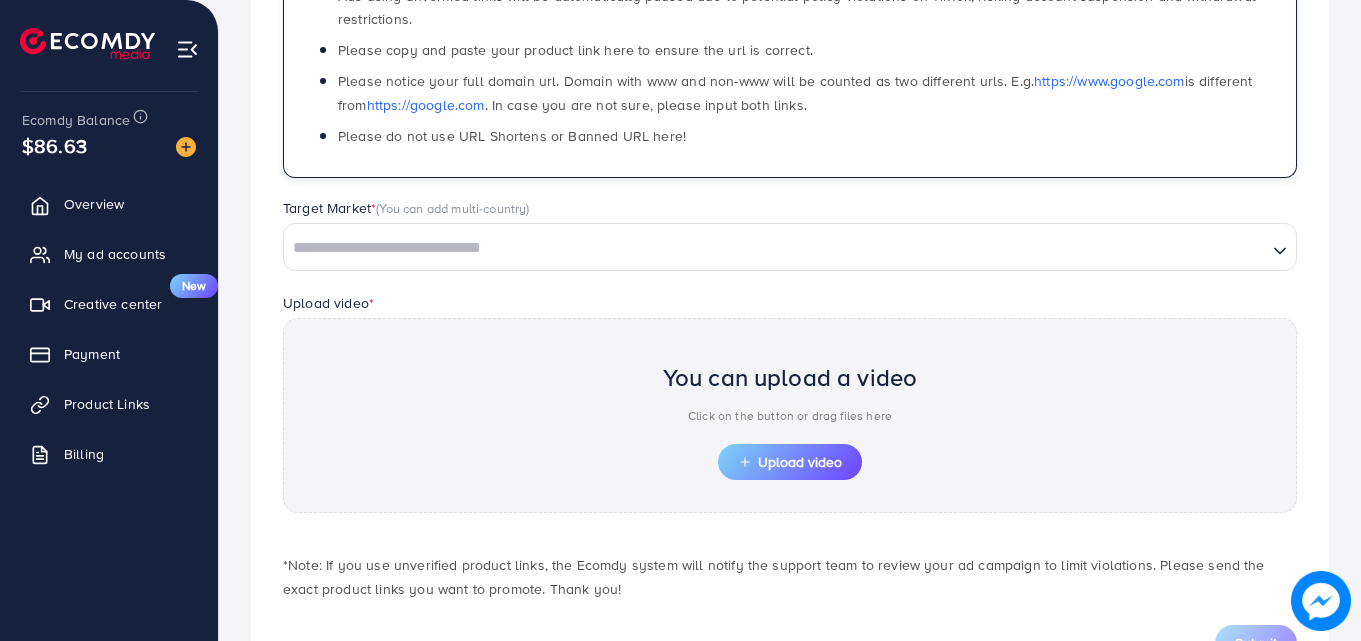 type on "**********" 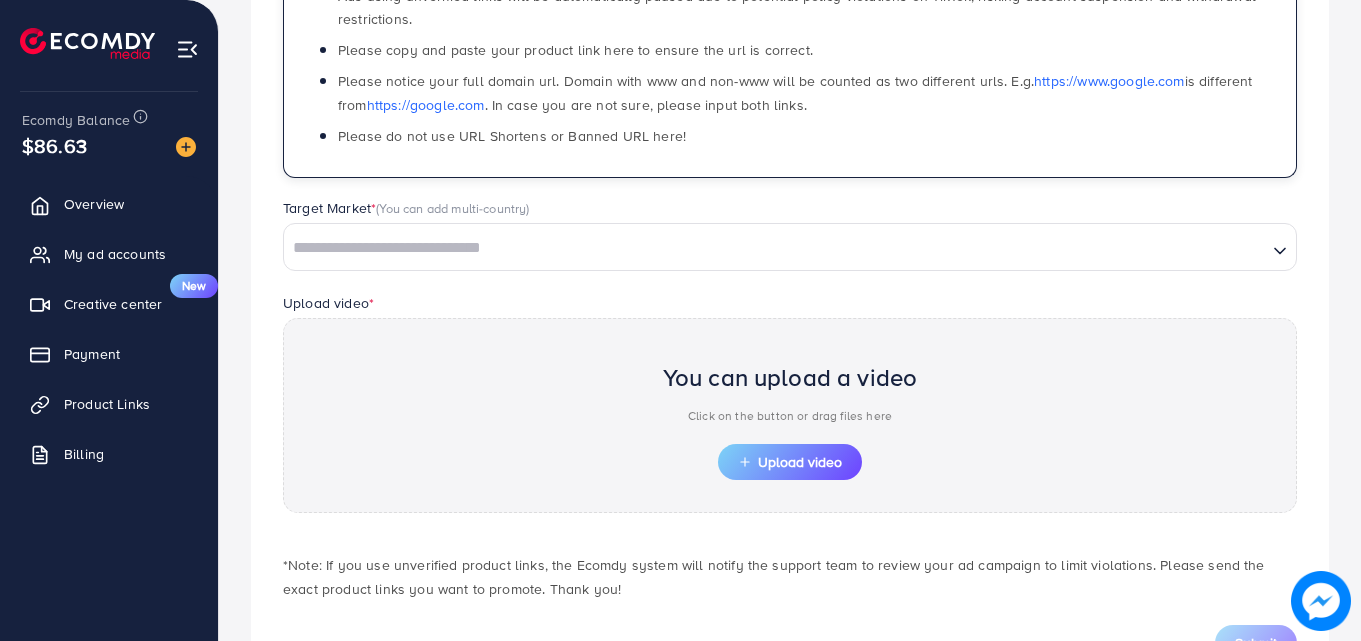 click at bounding box center [775, 248] 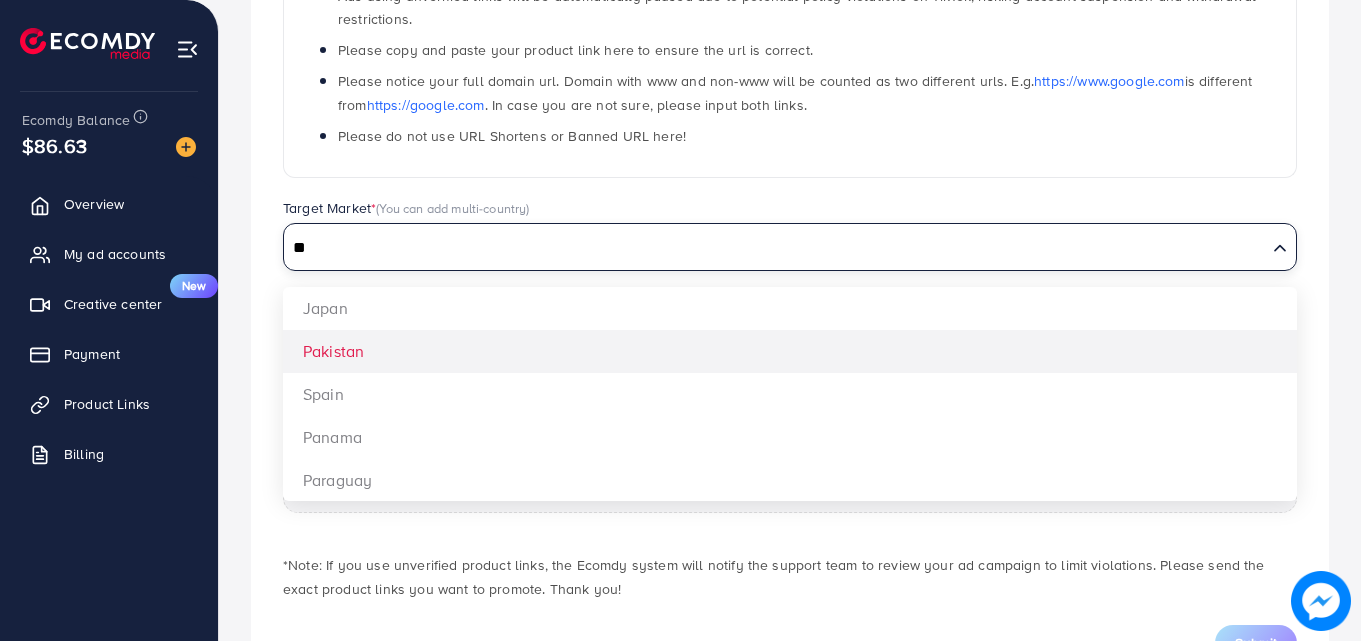 type on "**" 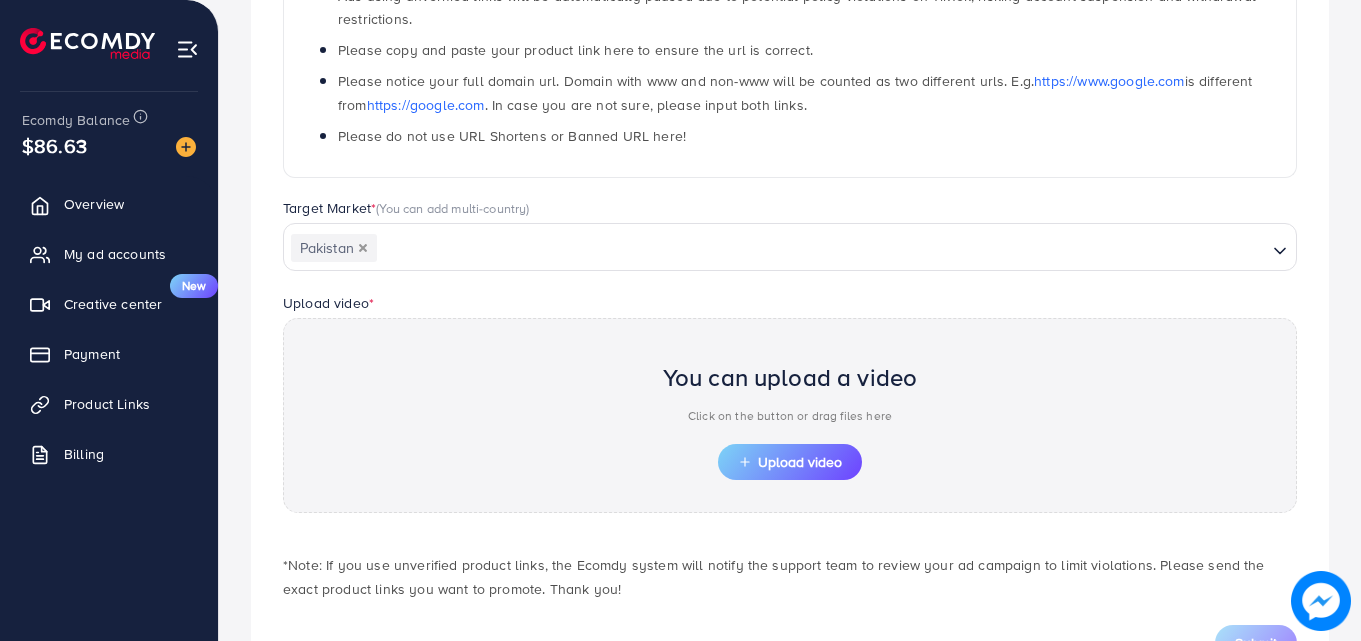 click on "**********" at bounding box center (790, 238) 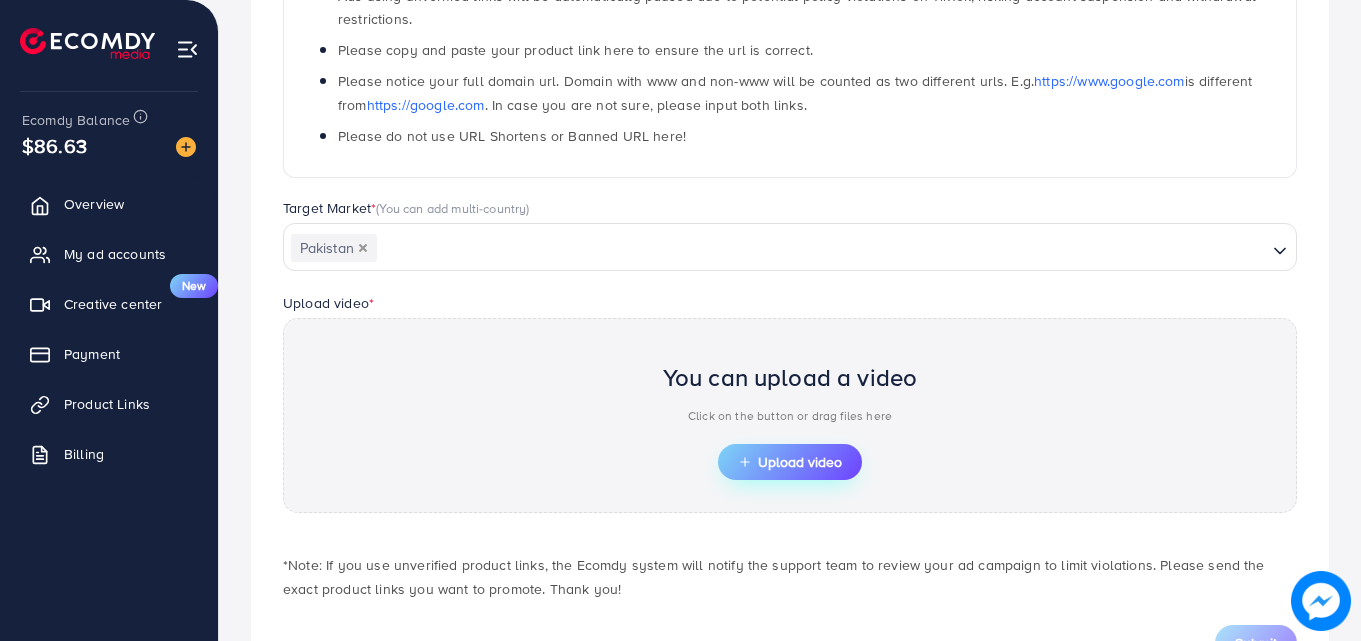 click on "Upload video" at bounding box center [790, 462] 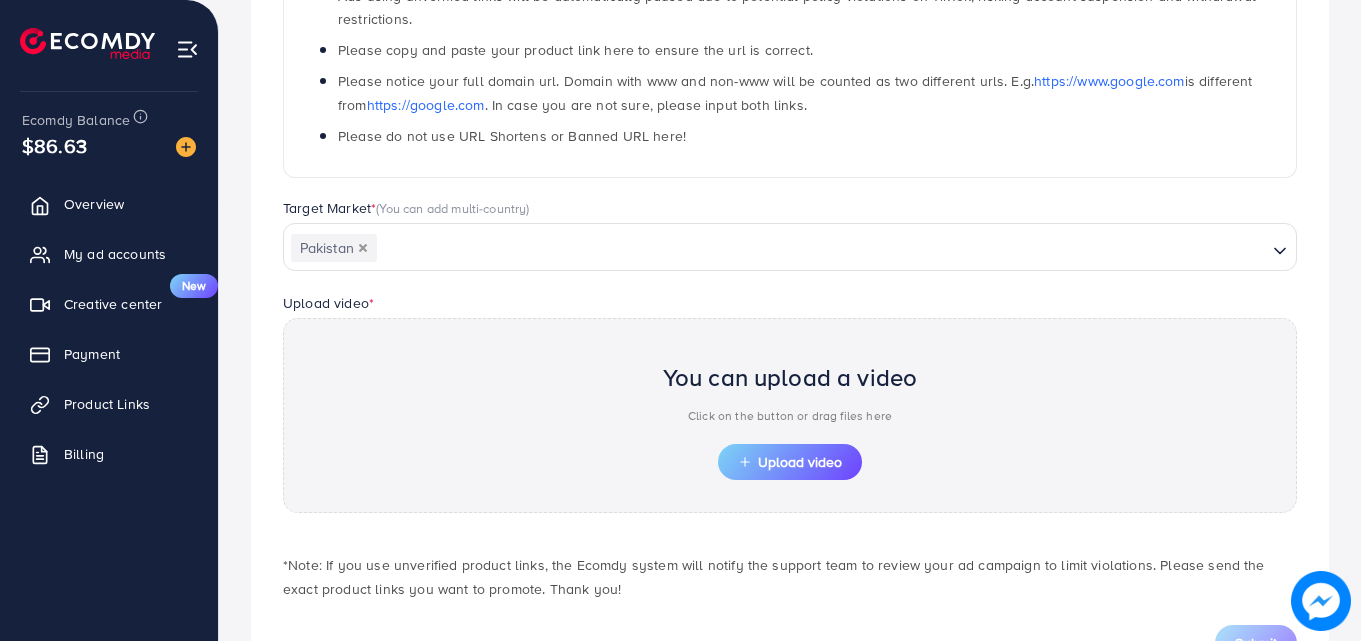 scroll, scrollTop: 484, scrollLeft: 0, axis: vertical 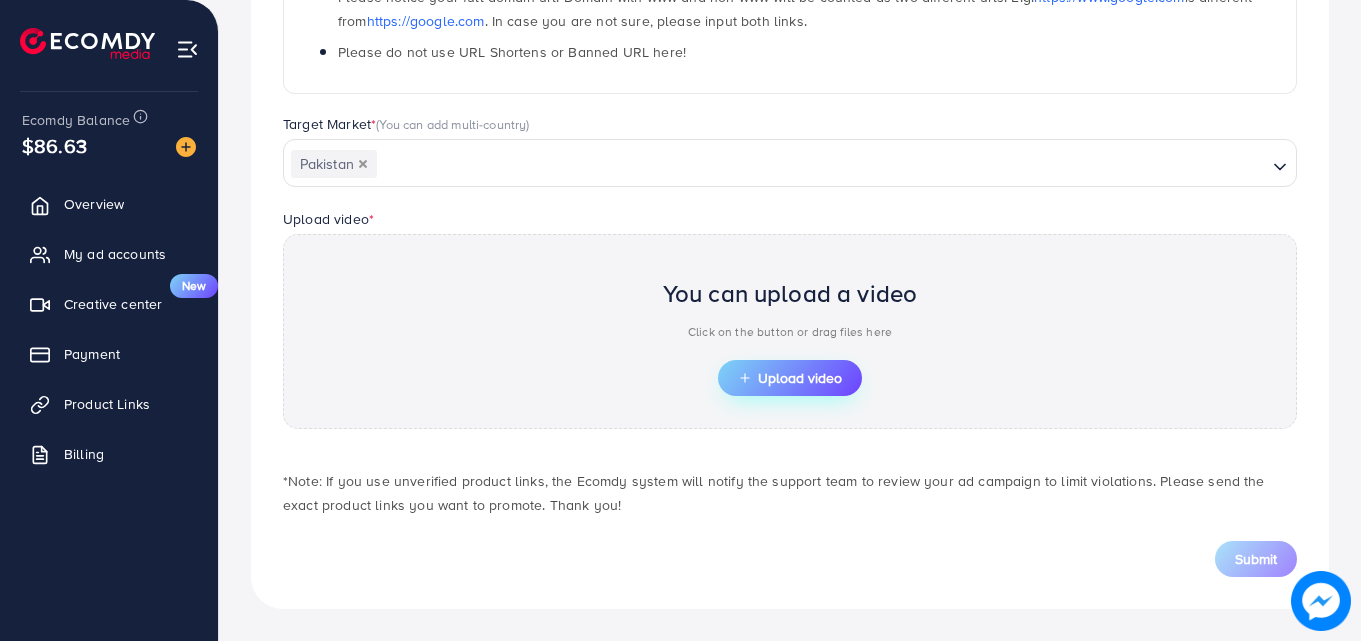 click on "Upload video" at bounding box center [790, 378] 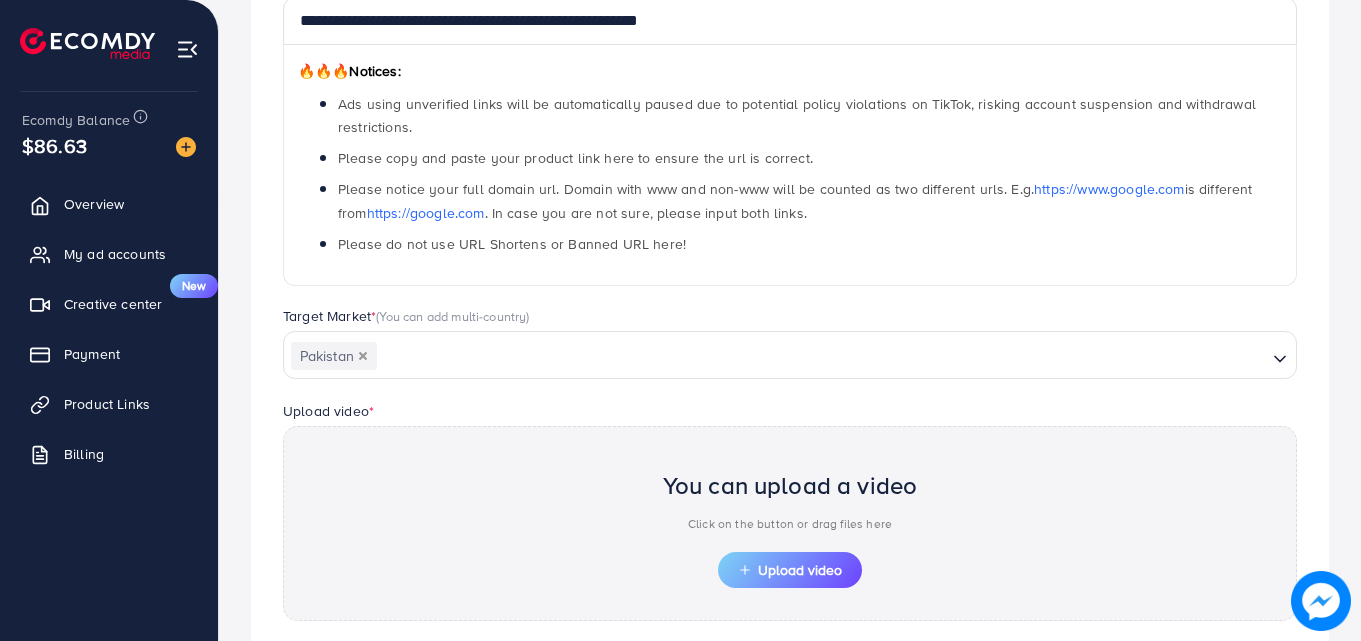 scroll, scrollTop: 484, scrollLeft: 0, axis: vertical 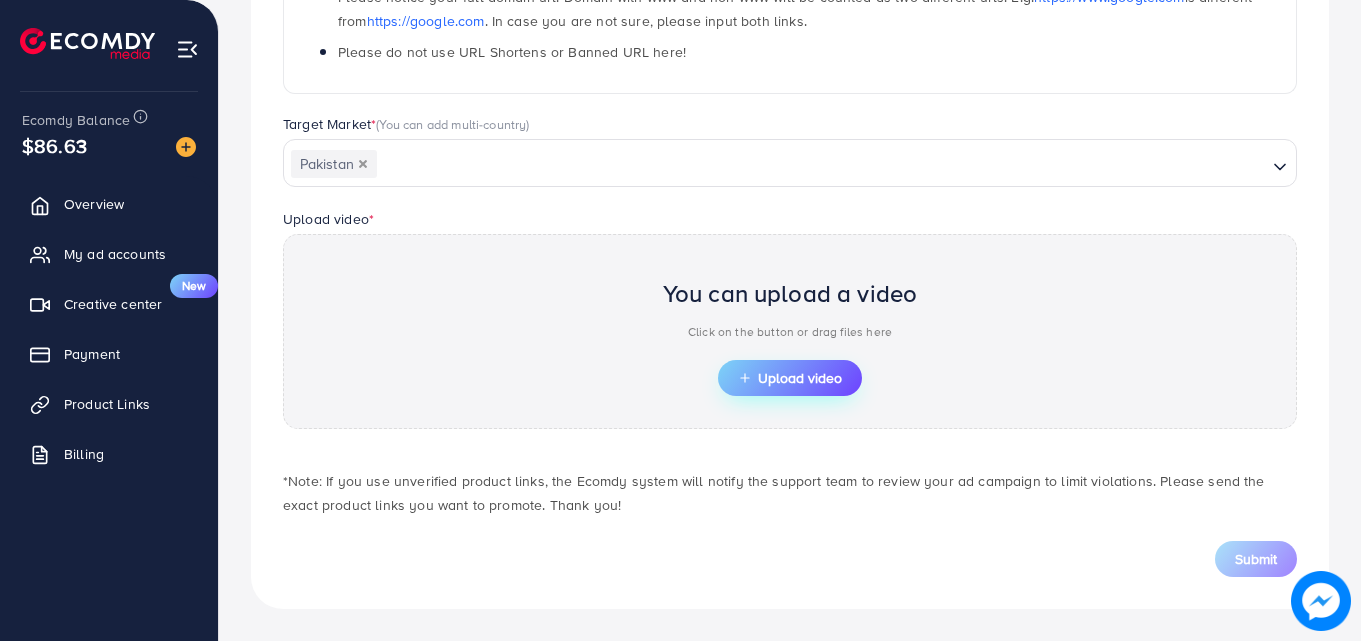 click 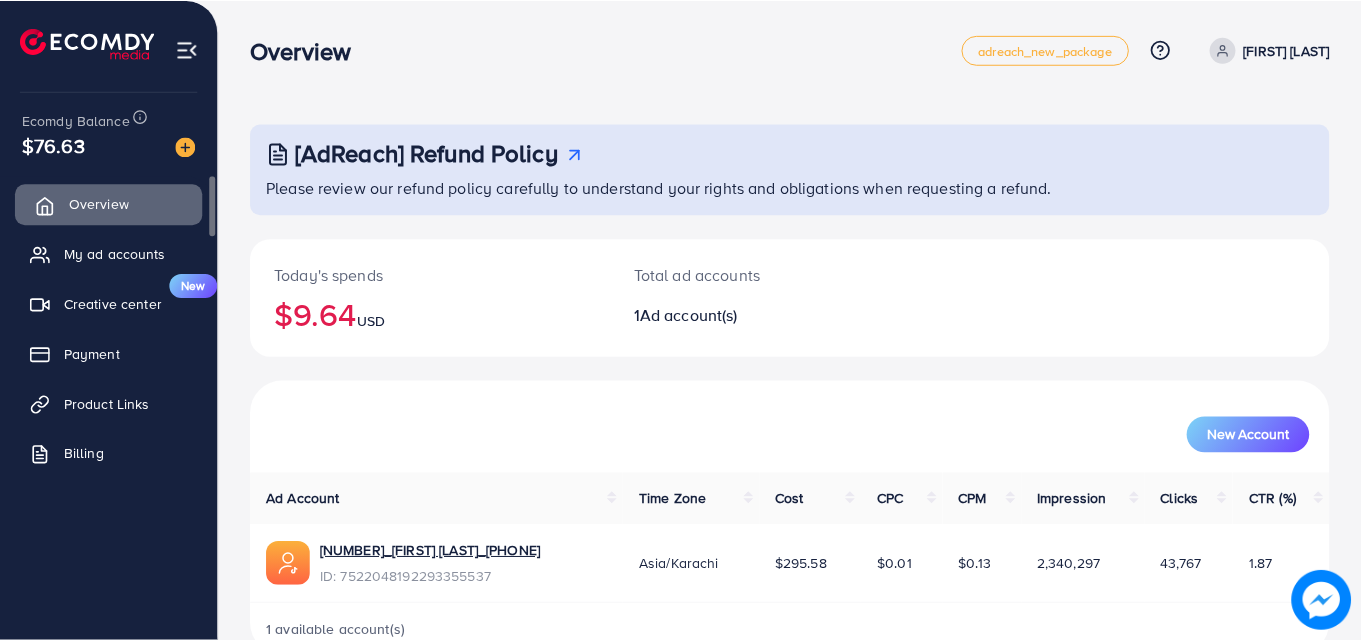 scroll, scrollTop: 0, scrollLeft: 0, axis: both 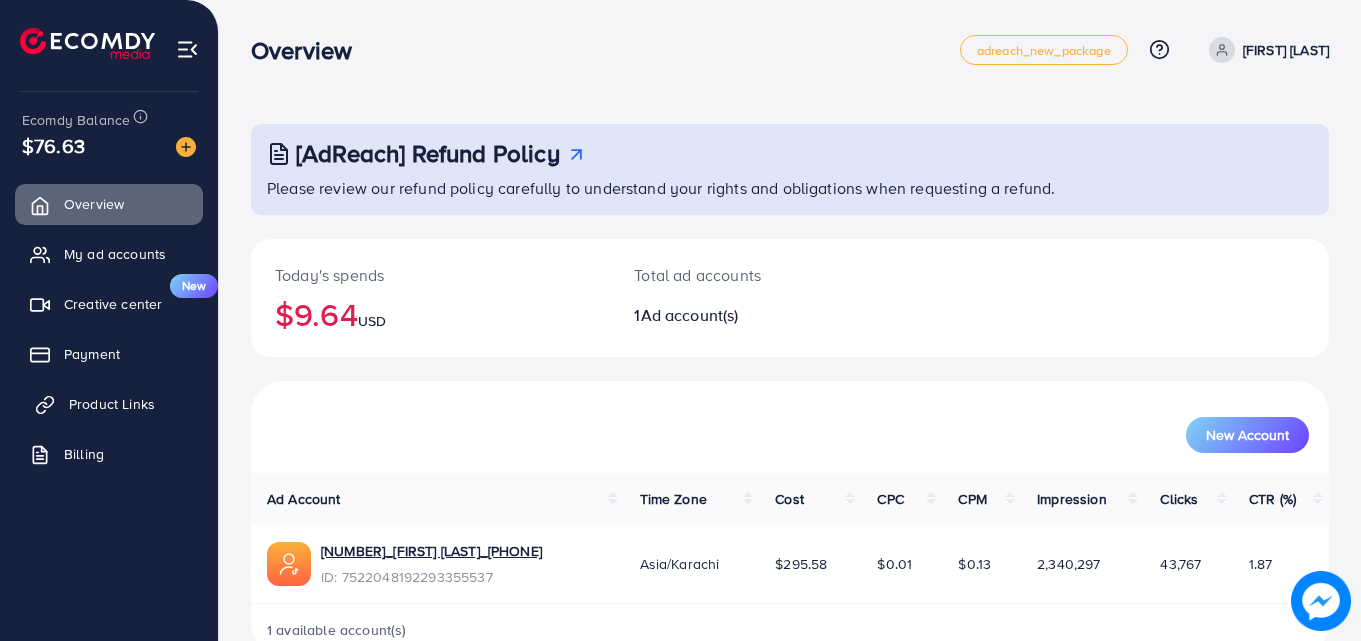 click on "Product Links" at bounding box center [112, 404] 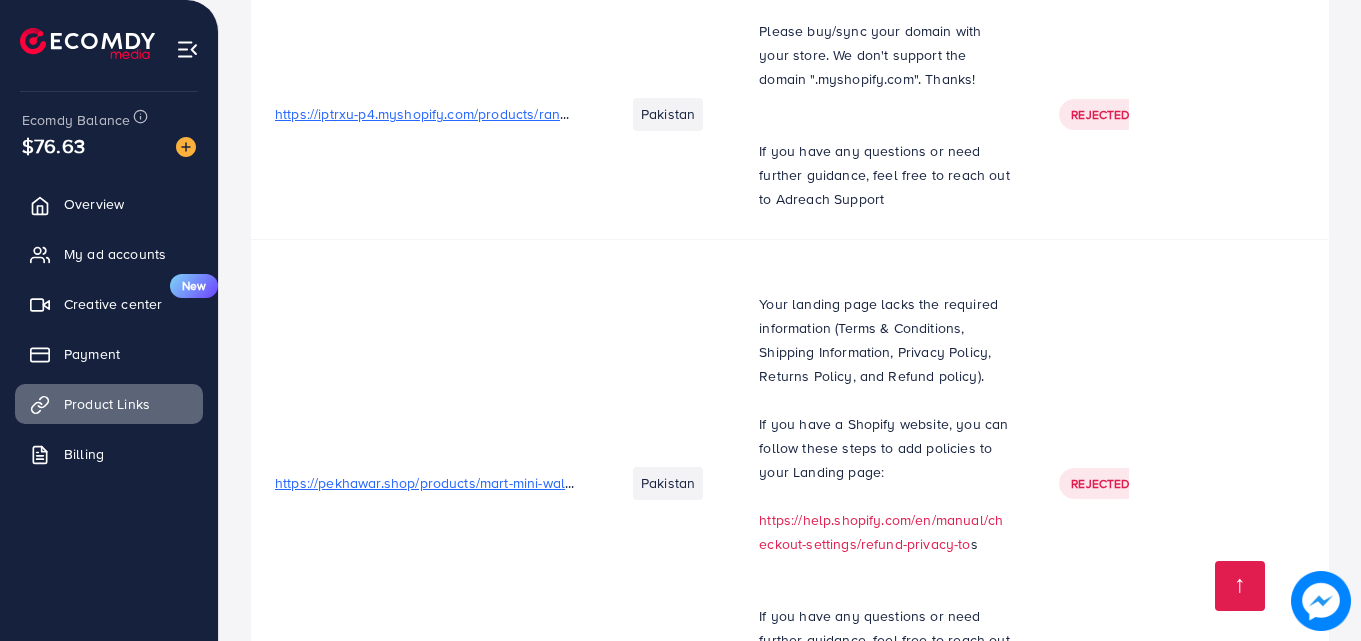scroll, scrollTop: 0, scrollLeft: 0, axis: both 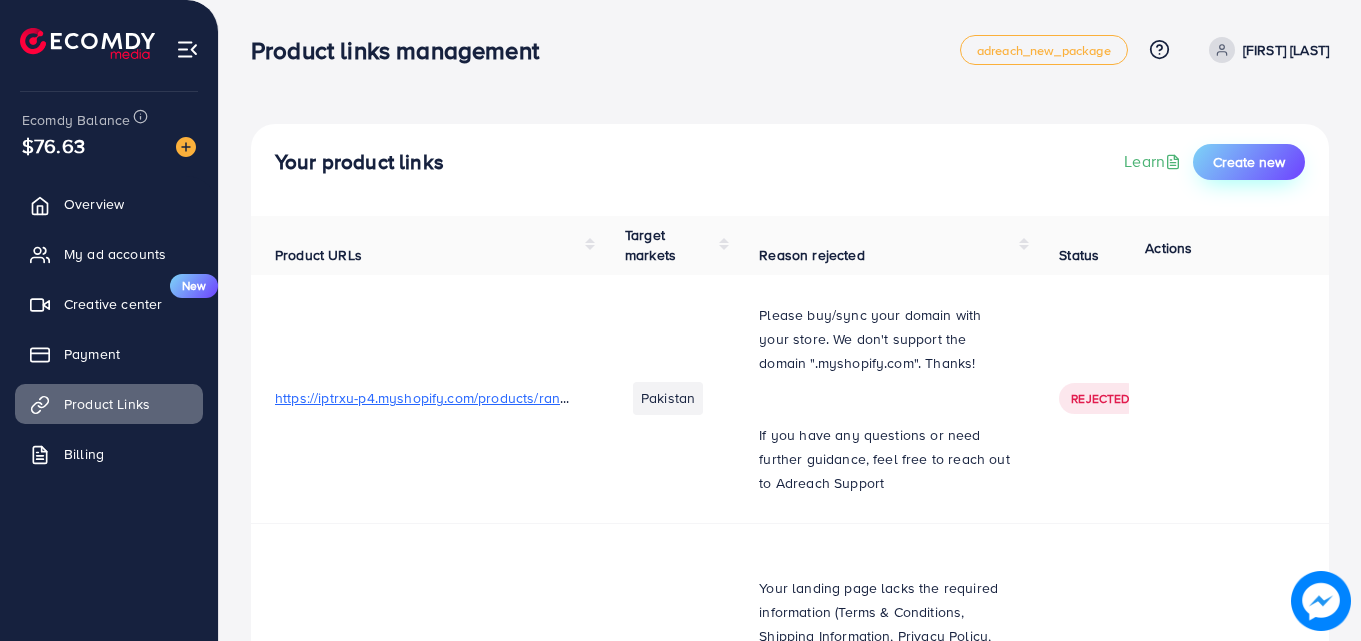 click on "Create new" at bounding box center [1249, 162] 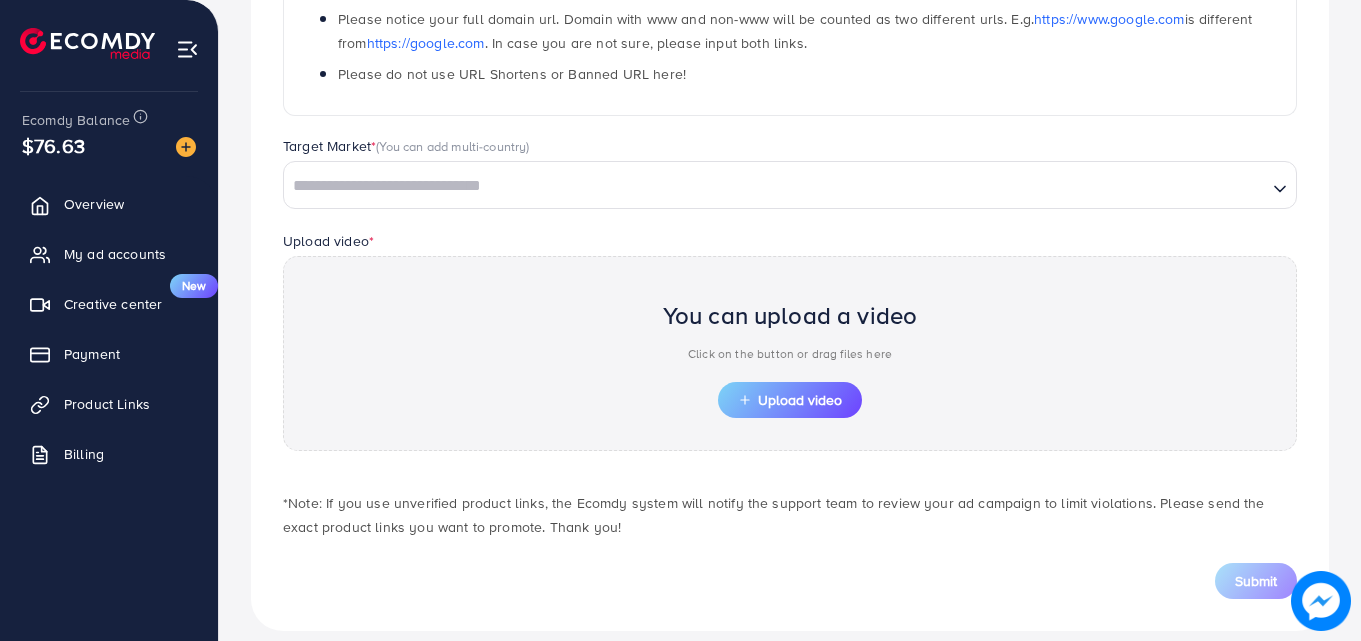 scroll, scrollTop: 484, scrollLeft: 0, axis: vertical 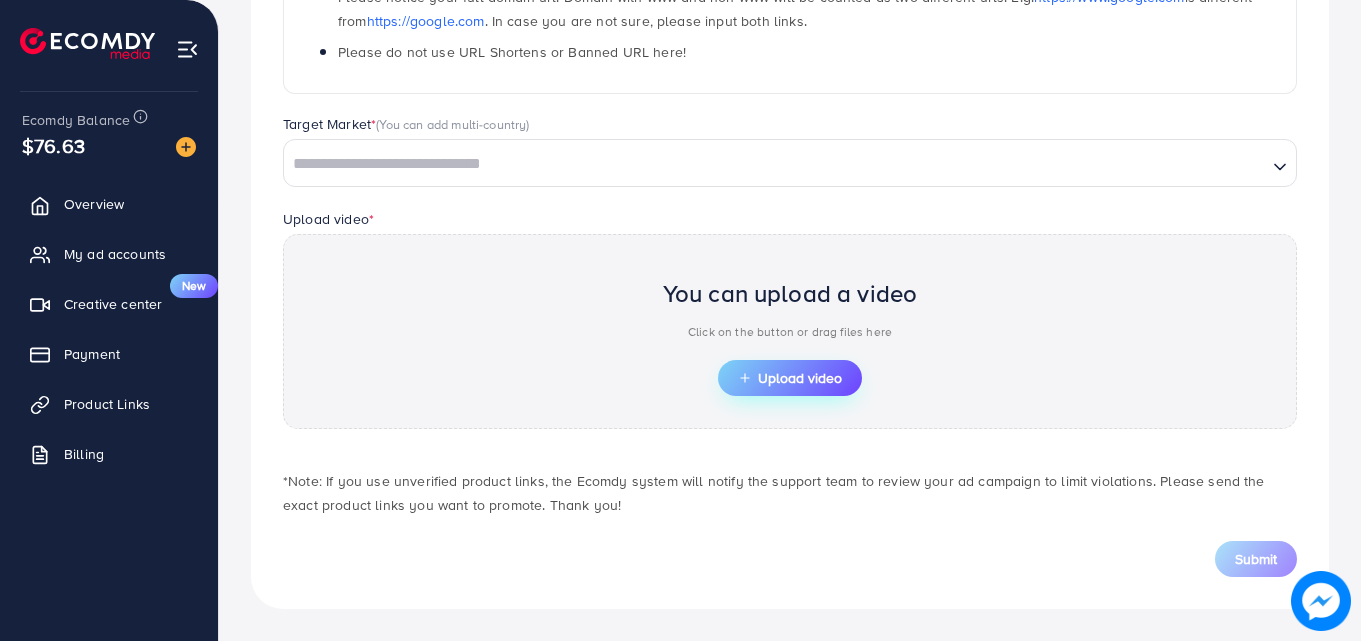 click on "Upload video" at bounding box center (790, 378) 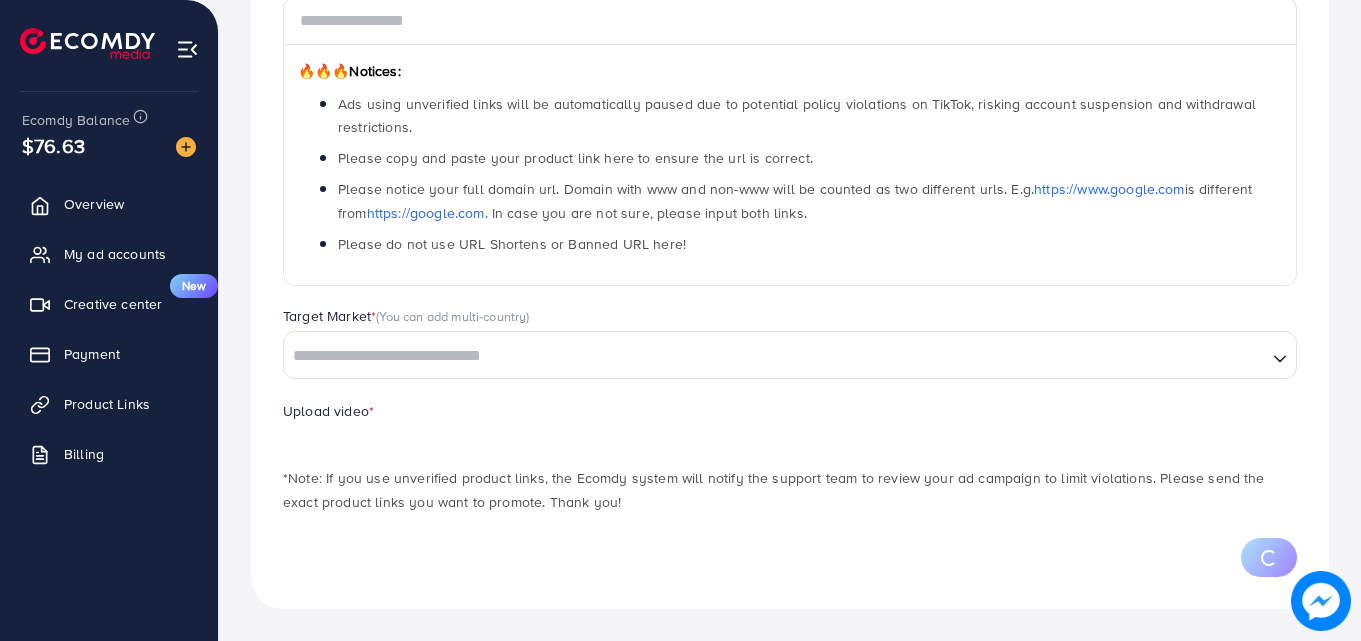 scroll, scrollTop: 484, scrollLeft: 0, axis: vertical 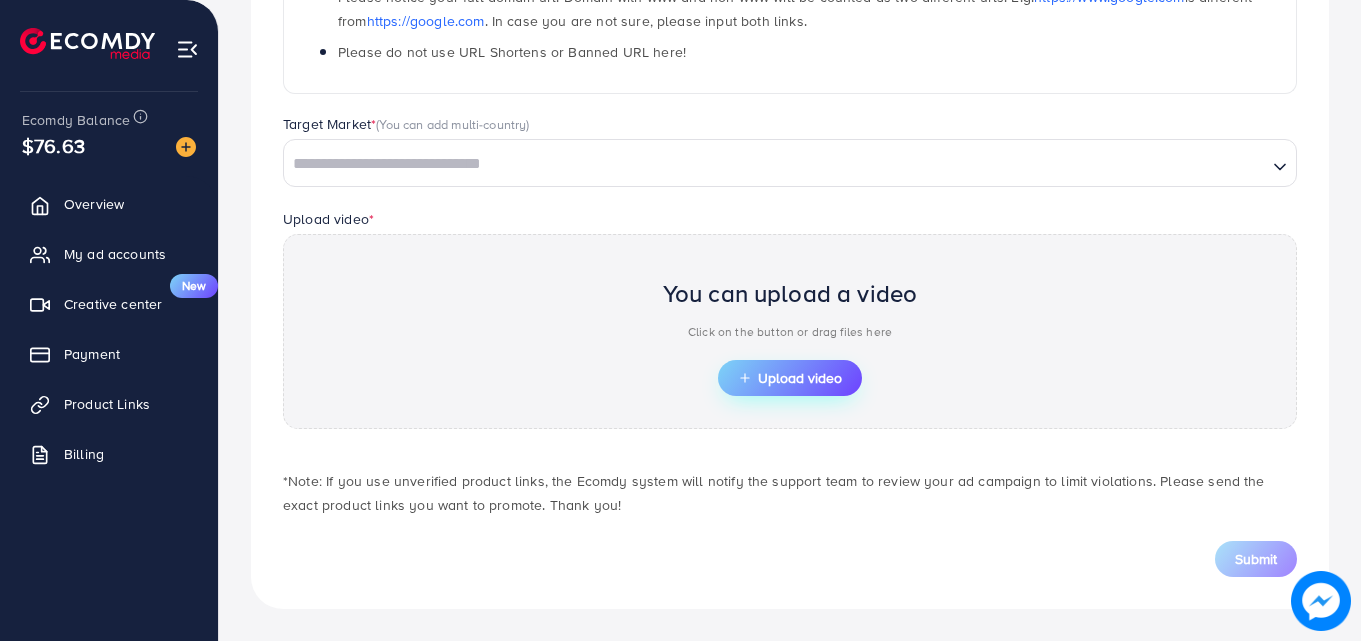 click on "Upload video" at bounding box center [790, 378] 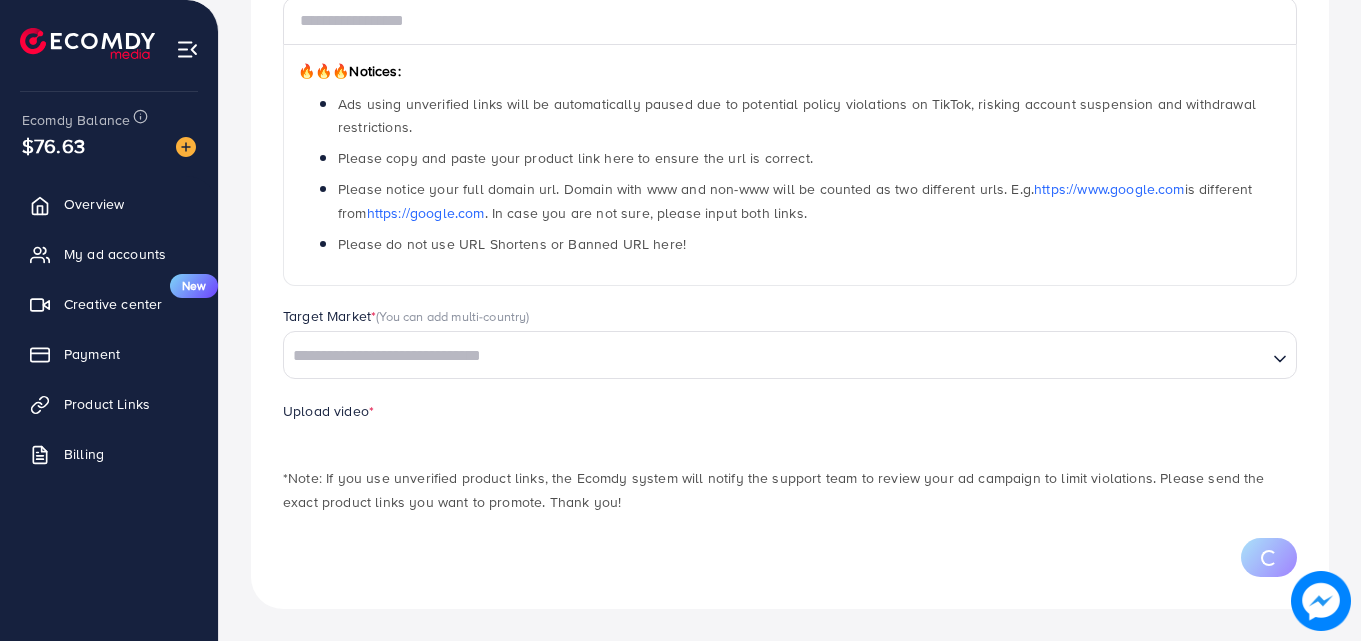 click on "Back to Product Links   Which products do you want to promote?   Product Url  *  🔥🔥🔥  Notices: Ads using unverified links will be automatically paused due to potential policy violations on TikTok, risking account suspension and withdrawal restrictions. Please copy and paste your product link here to ensure the url is correct. Please notice your full domain url. Domain with www and non-www will be counted as two different urls. E.g.  https://www.google.com  is different from  https://google.com . In case you are not sure, please input both links. Please do not use URL Shortens or Banned URL here!  Target Market  *  (You can add multi-country)           Loading...      Upload video  *  *Note: If you use unverified product links, the Ecomdy system will notify the support team to review your ad campaign to limit violations. Please send the exact product links you want to promote. Thank you!" at bounding box center (790, 174) 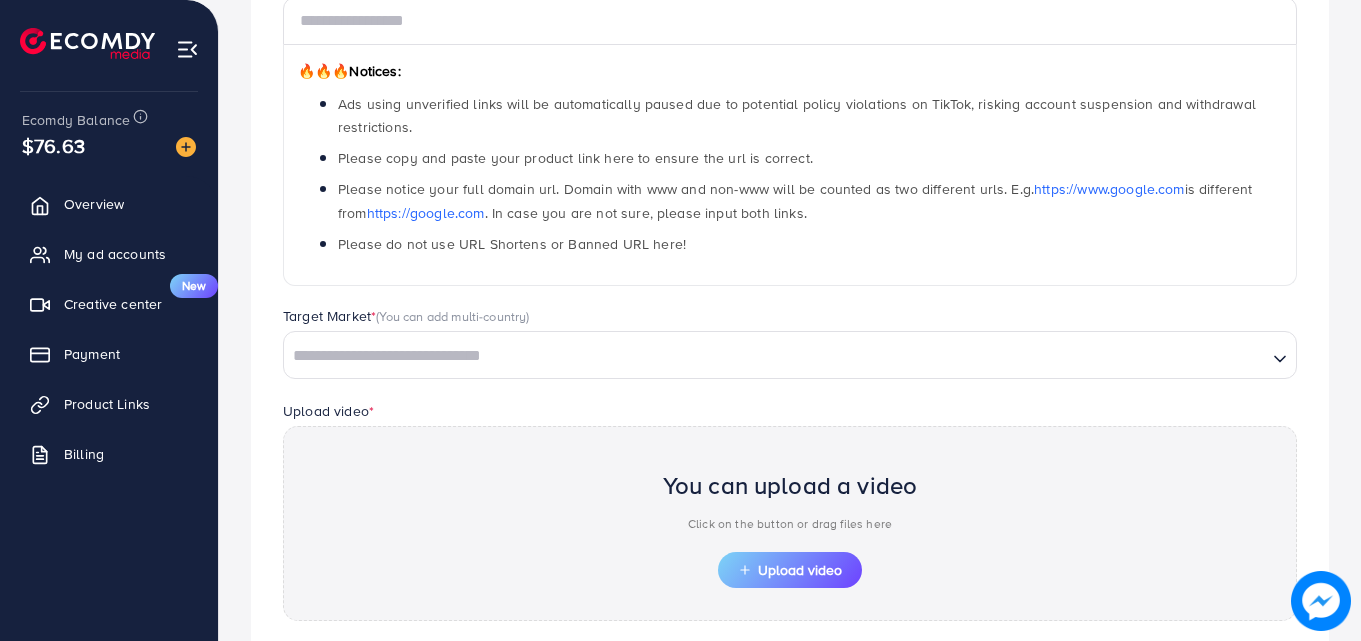 scroll, scrollTop: 484, scrollLeft: 0, axis: vertical 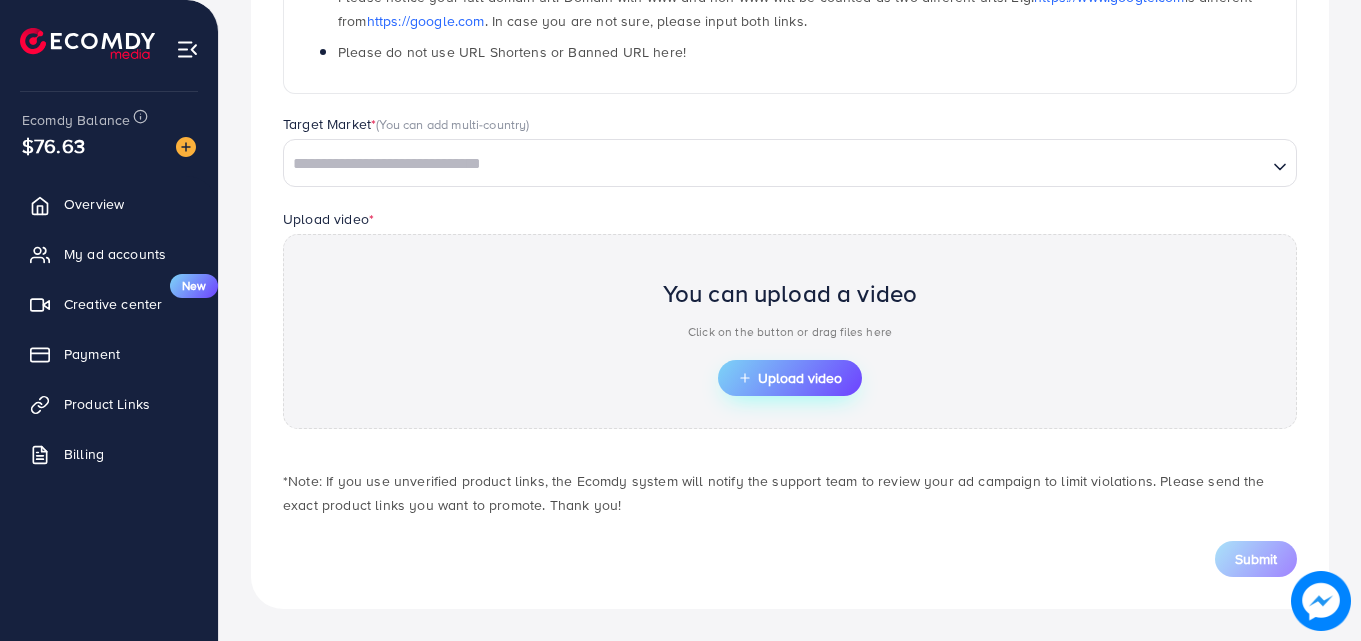 click on "Upload video" at bounding box center [790, 378] 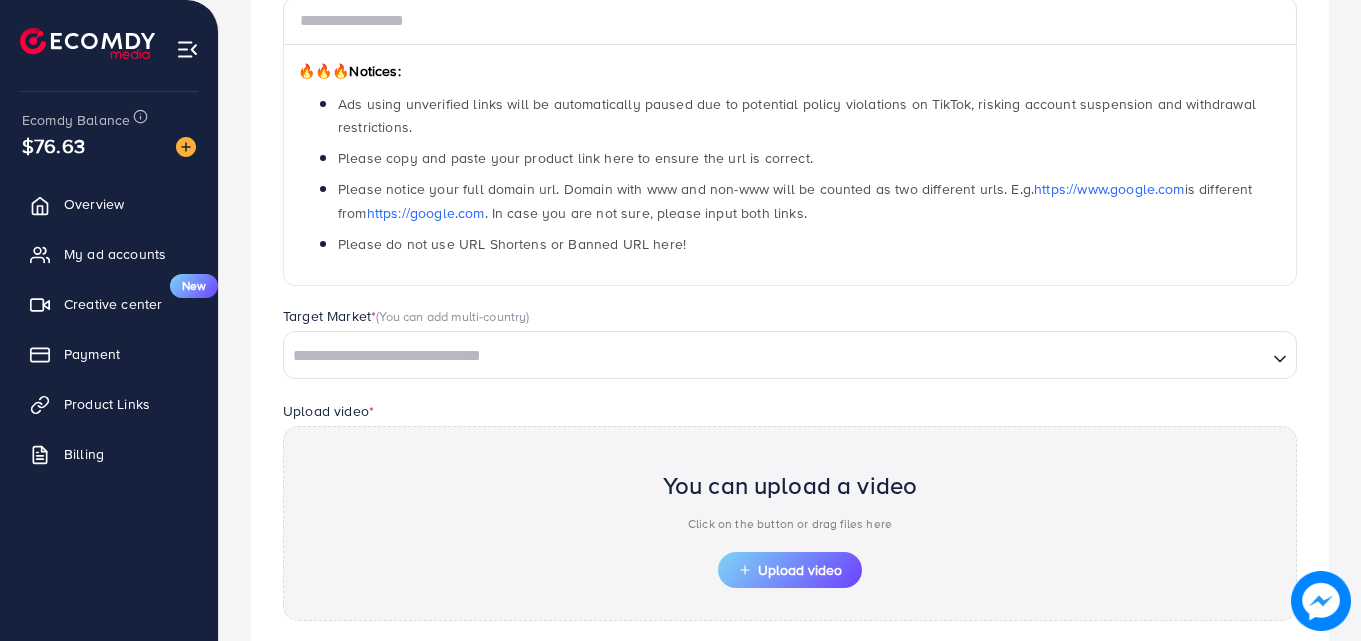 scroll, scrollTop: 484, scrollLeft: 0, axis: vertical 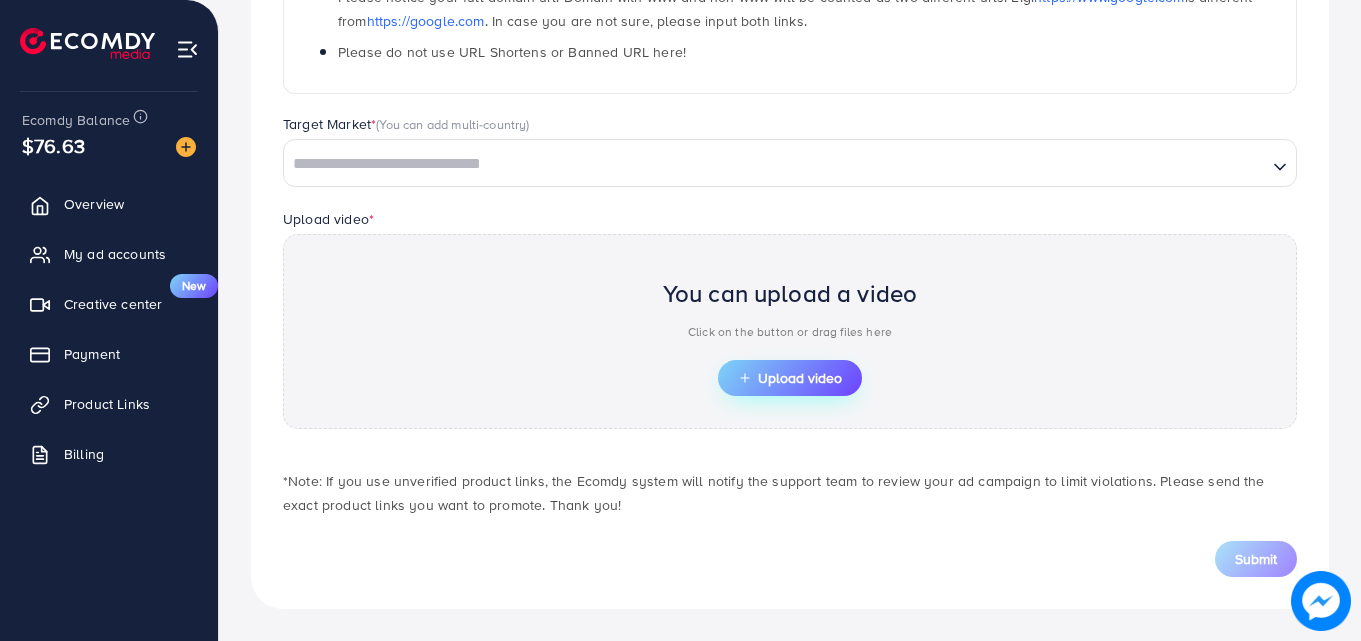click on "Upload video" at bounding box center (790, 378) 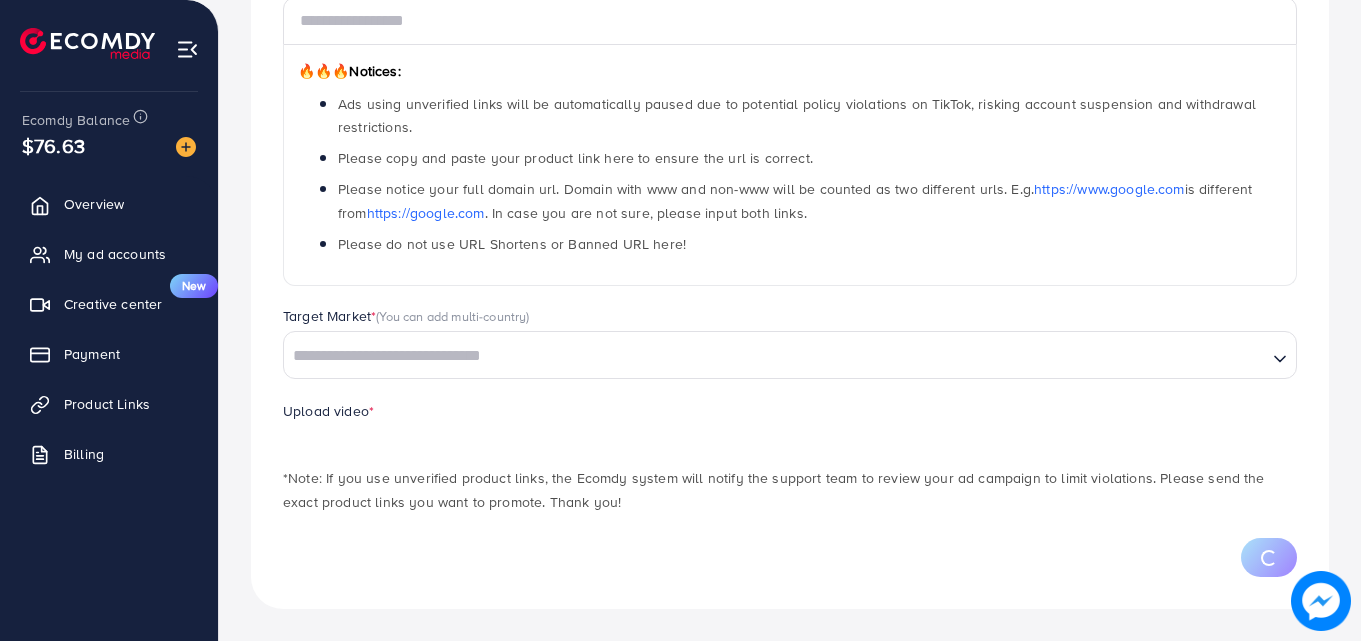 scroll, scrollTop: 484, scrollLeft: 0, axis: vertical 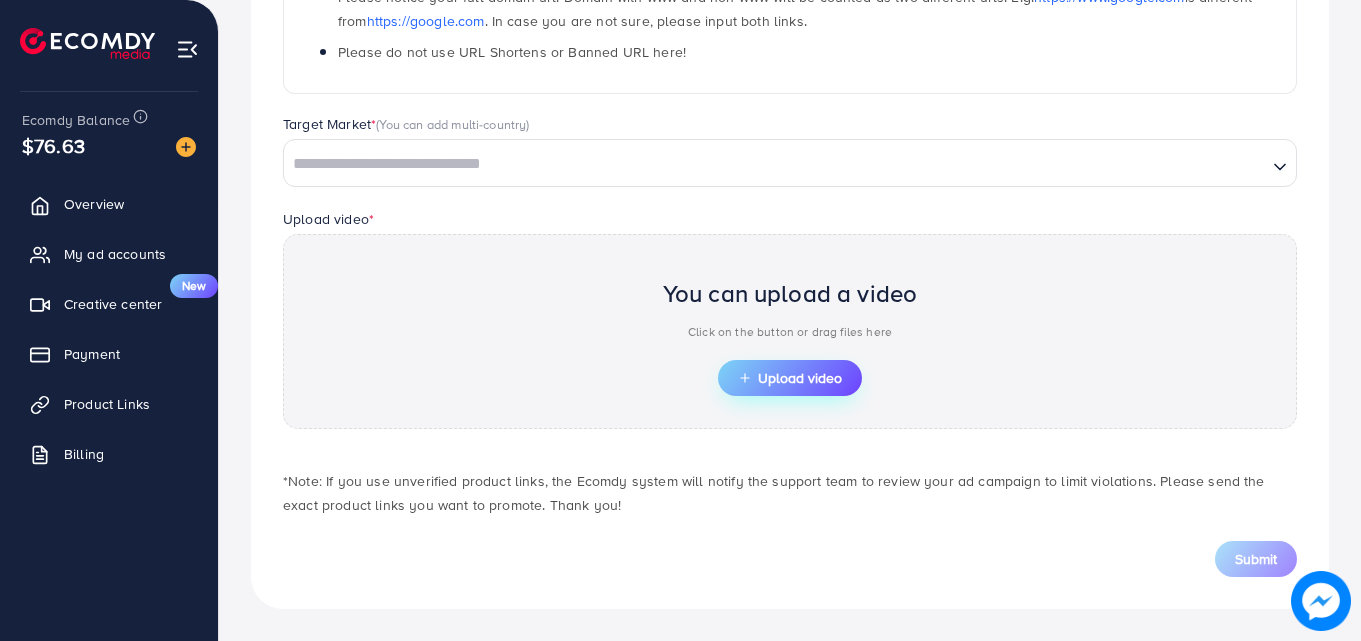 click on "Upload video" at bounding box center (790, 378) 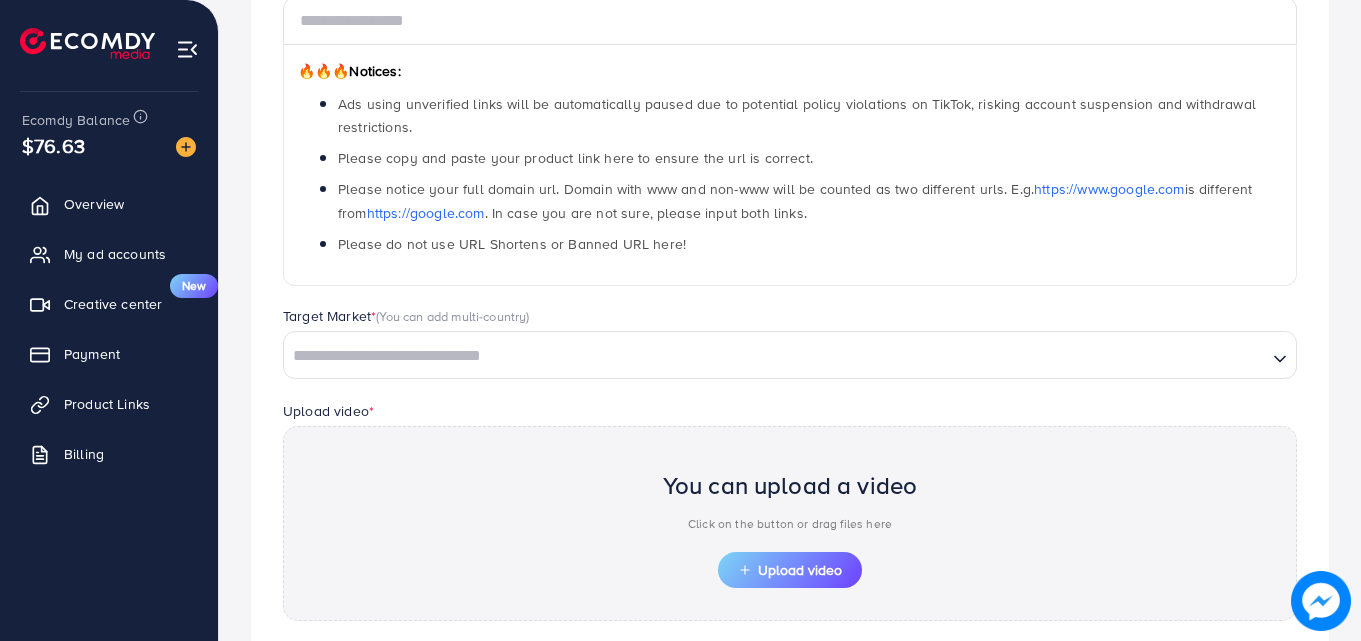 scroll, scrollTop: 484, scrollLeft: 0, axis: vertical 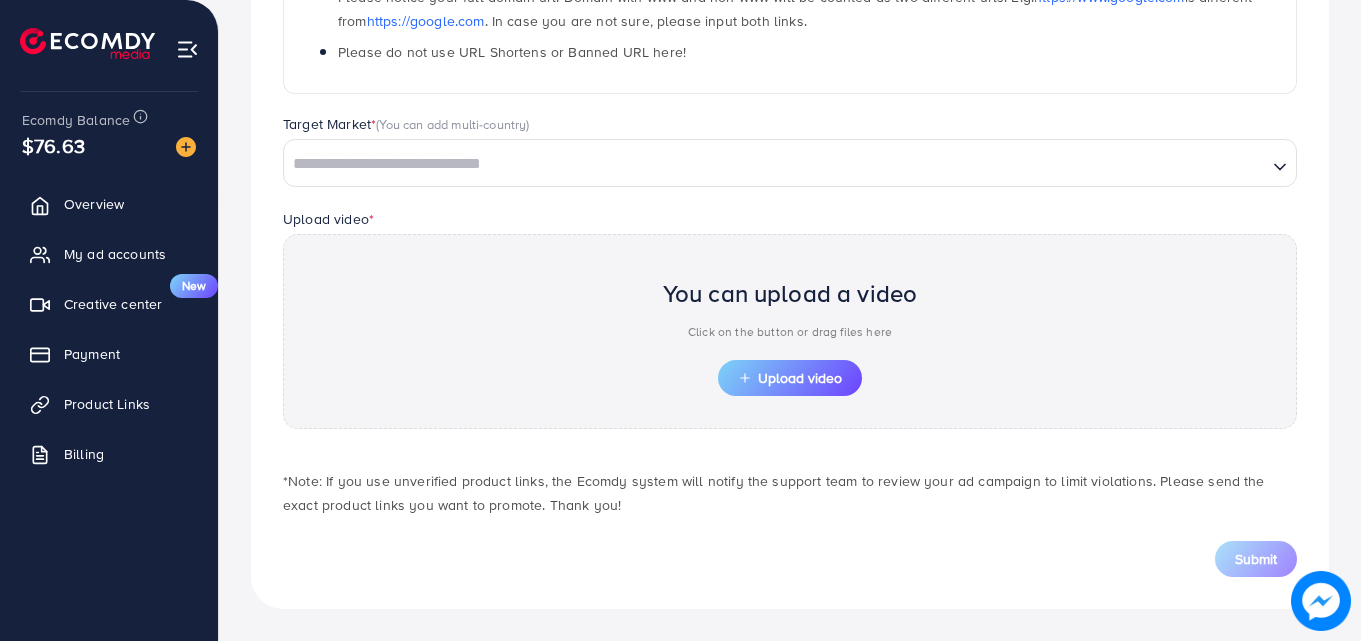 click on "You can upload a video   Click on the button or drag files here   Upload video" at bounding box center [790, 331] 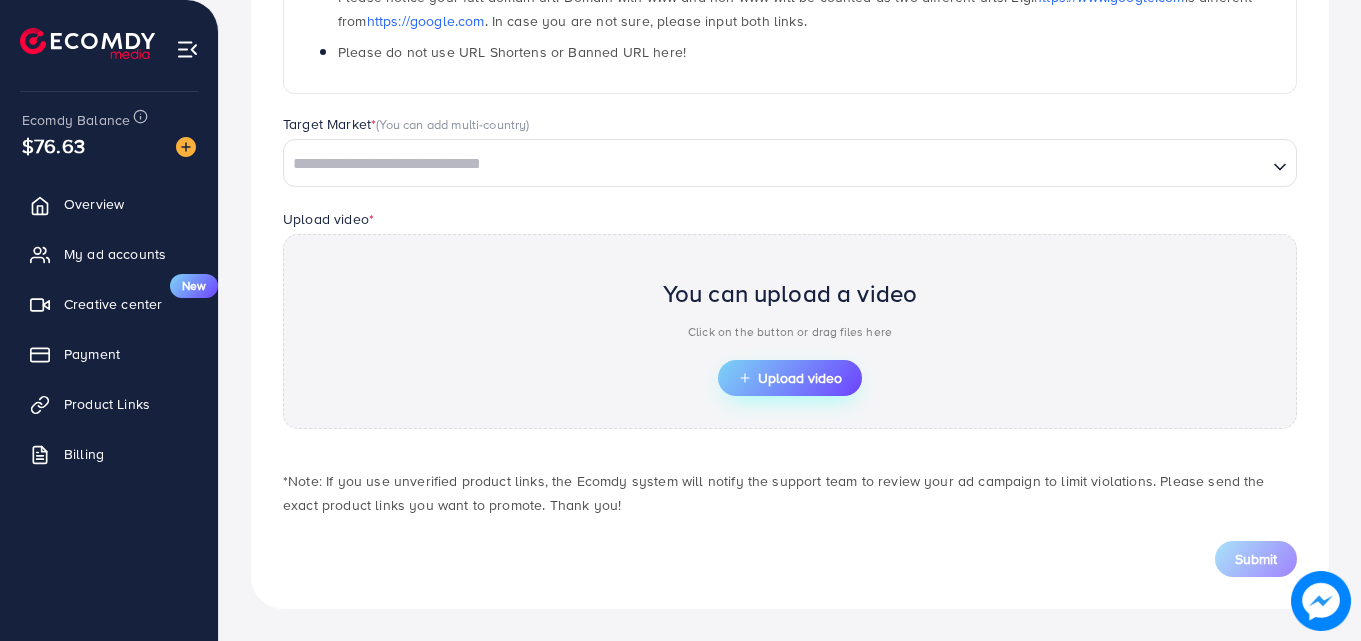 click on "Upload video" at bounding box center (790, 378) 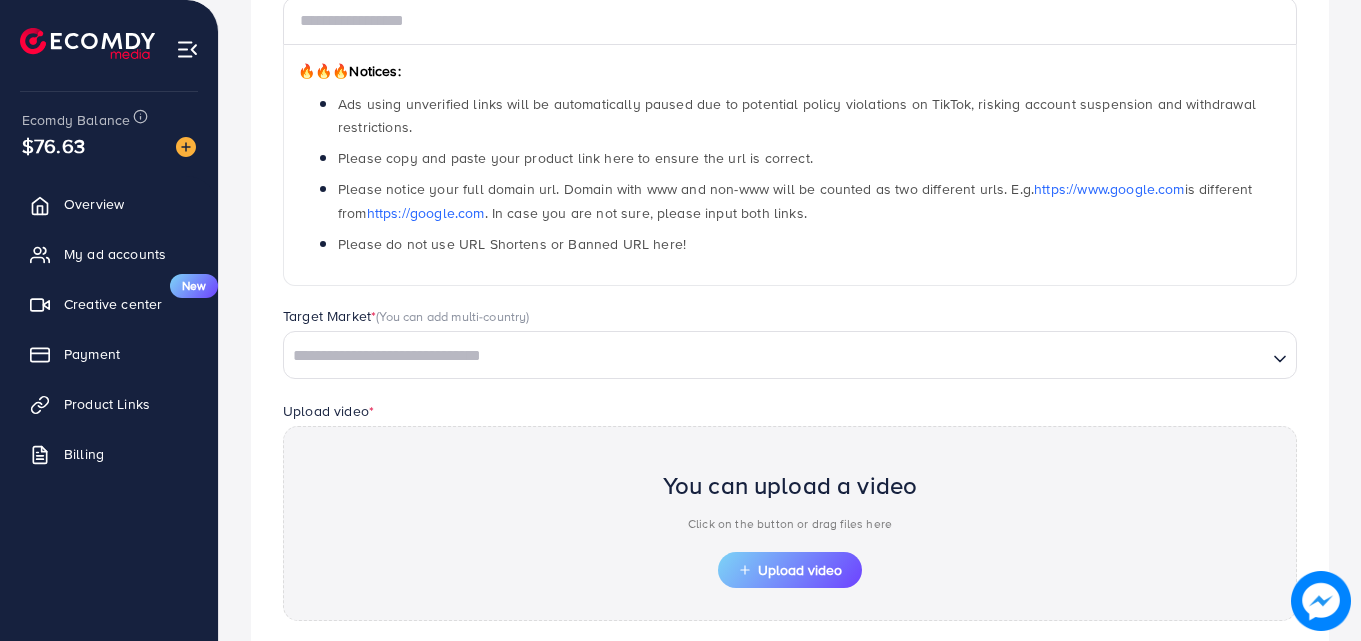 scroll, scrollTop: 484, scrollLeft: 0, axis: vertical 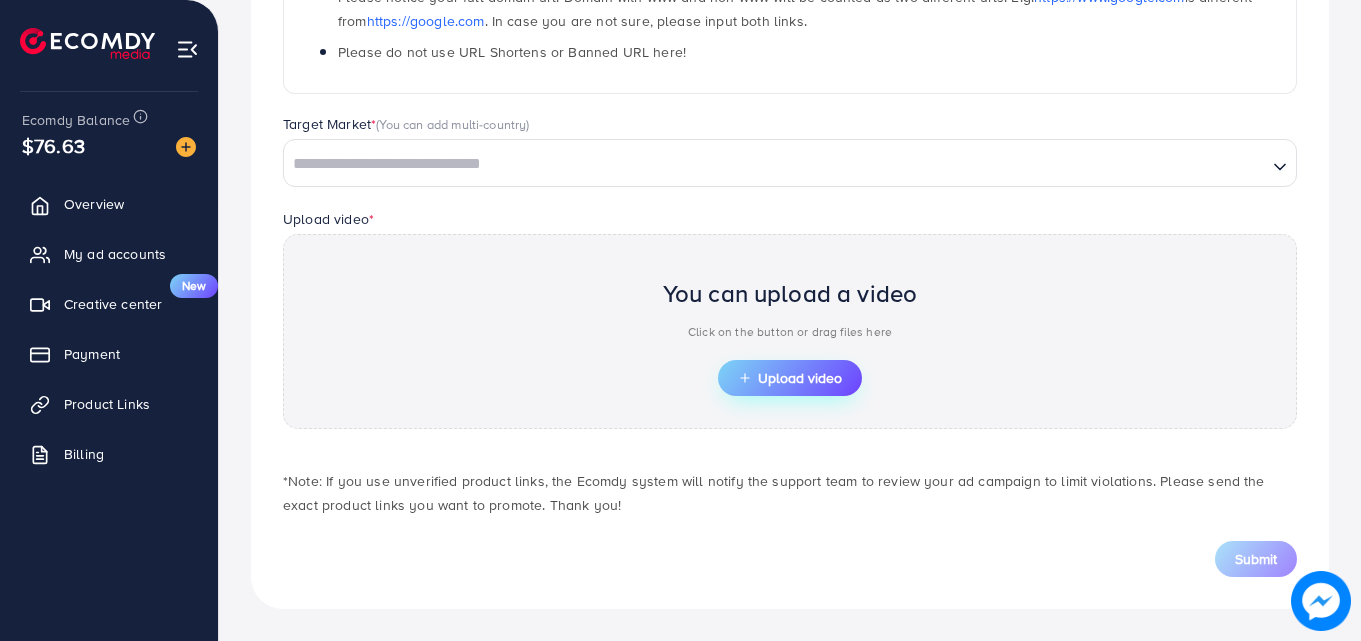 click on "Upload video" at bounding box center (790, 378) 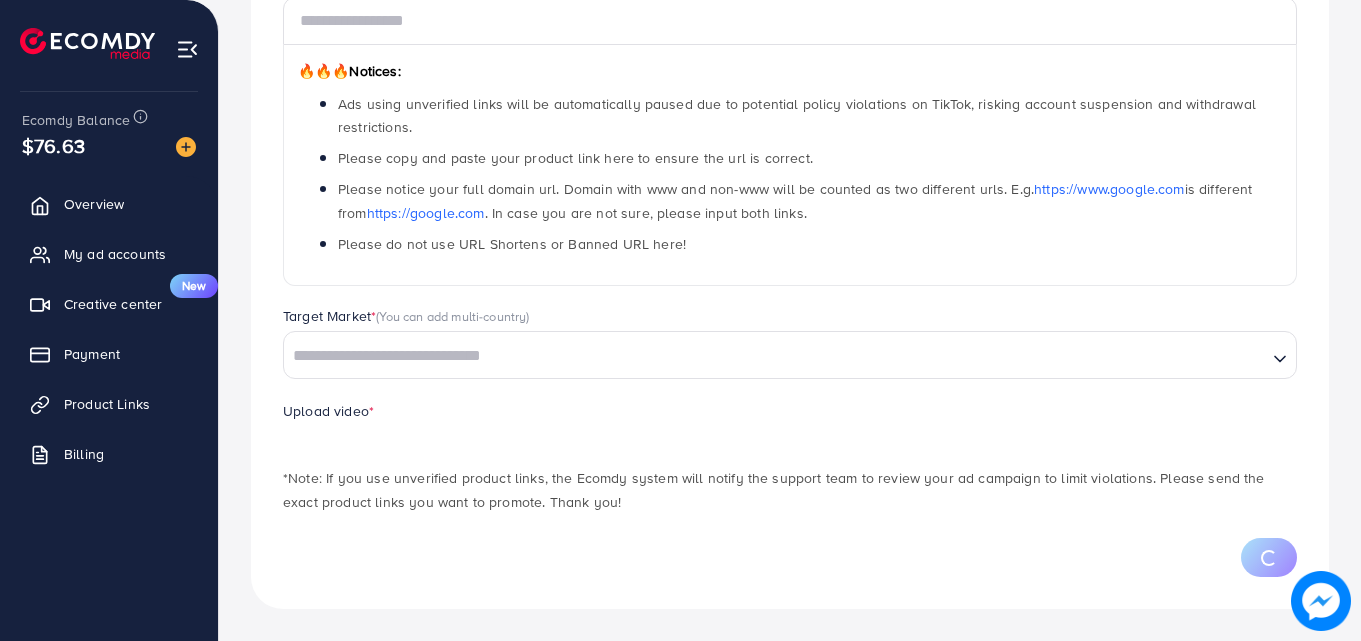scroll, scrollTop: 484, scrollLeft: 0, axis: vertical 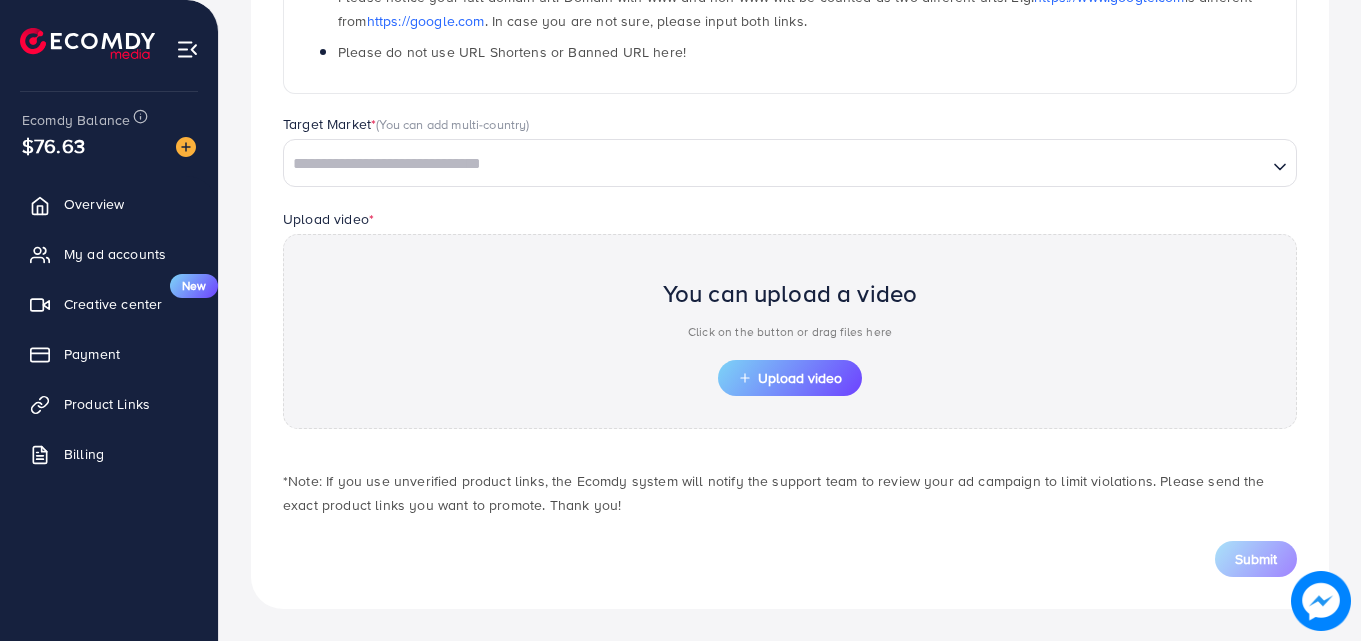 click on "Upload video" at bounding box center [790, 378] 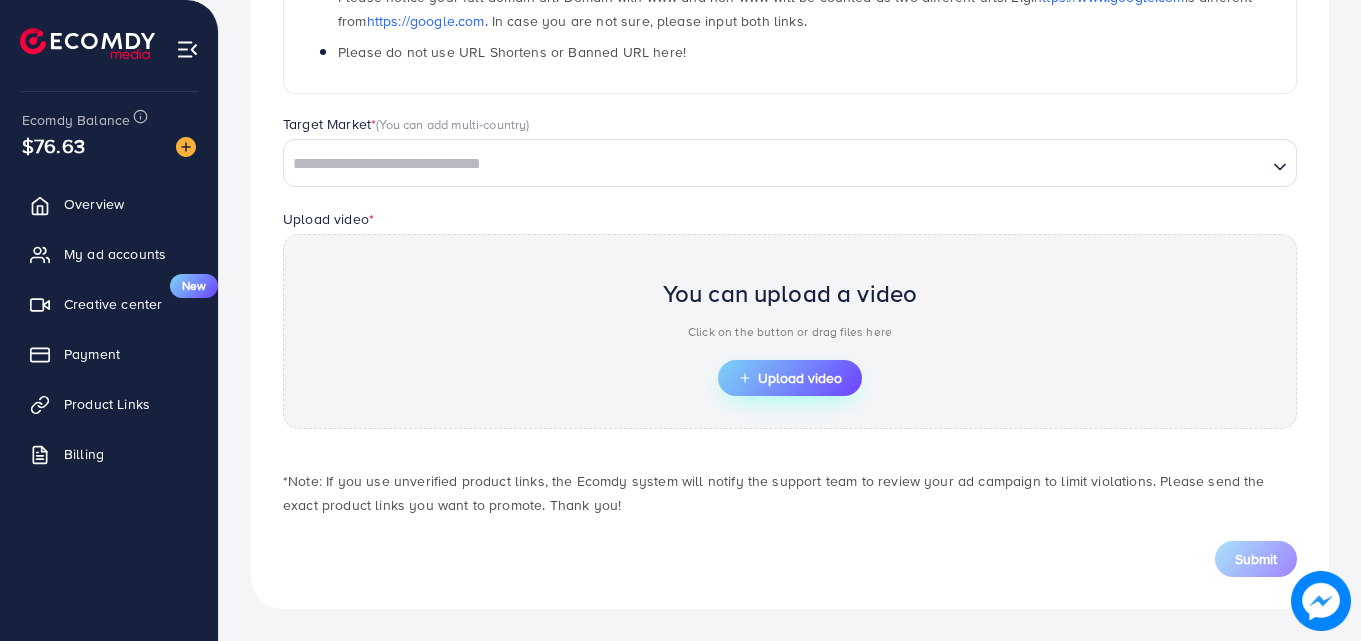 click on "Upload video" at bounding box center (790, 378) 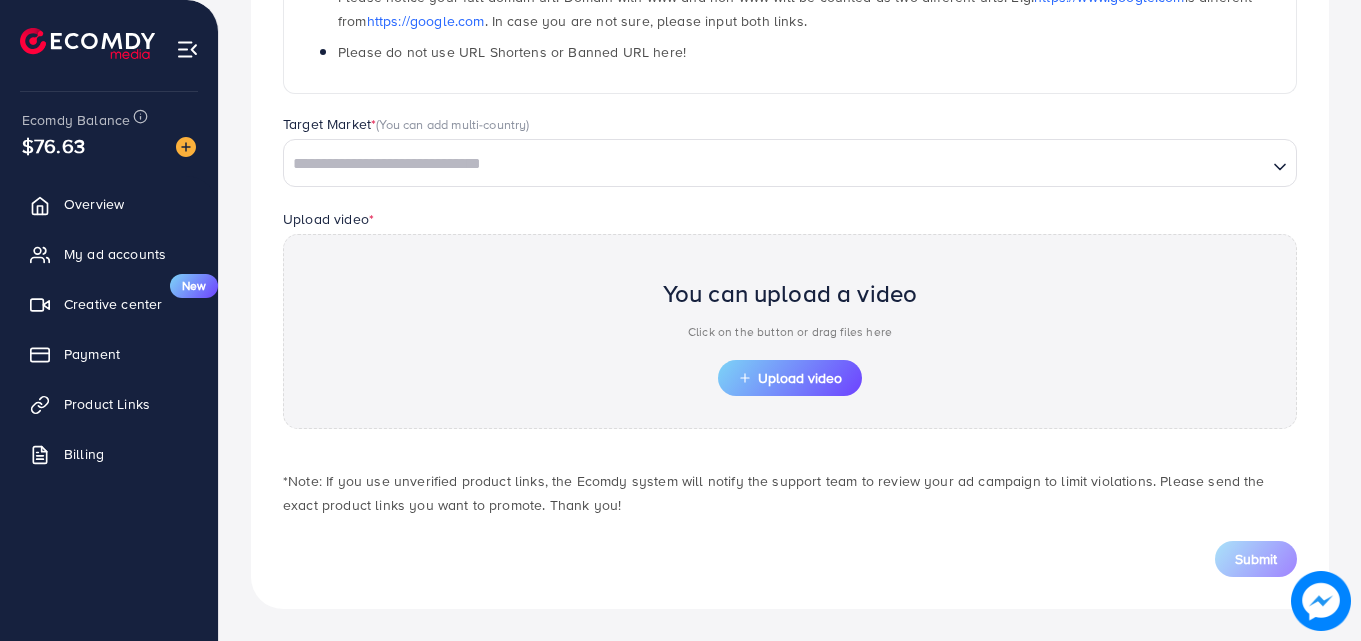 click on "🔥🔥🔥  Notices: Ads using unverified links will be automatically paused due to potential policy violations on TikTok, risking account suspension and withdrawal restrictions. Please copy and paste your product link here to ensure the url is correct. Please notice your full domain url. Domain with www and non-www will be counted as two different urls. E.g.  https://www.google.com  is different from  https://google.com . In case you are not sure, please input both links. Please do not use URL Shortens or Banned URL here!" at bounding box center (790, -27) 